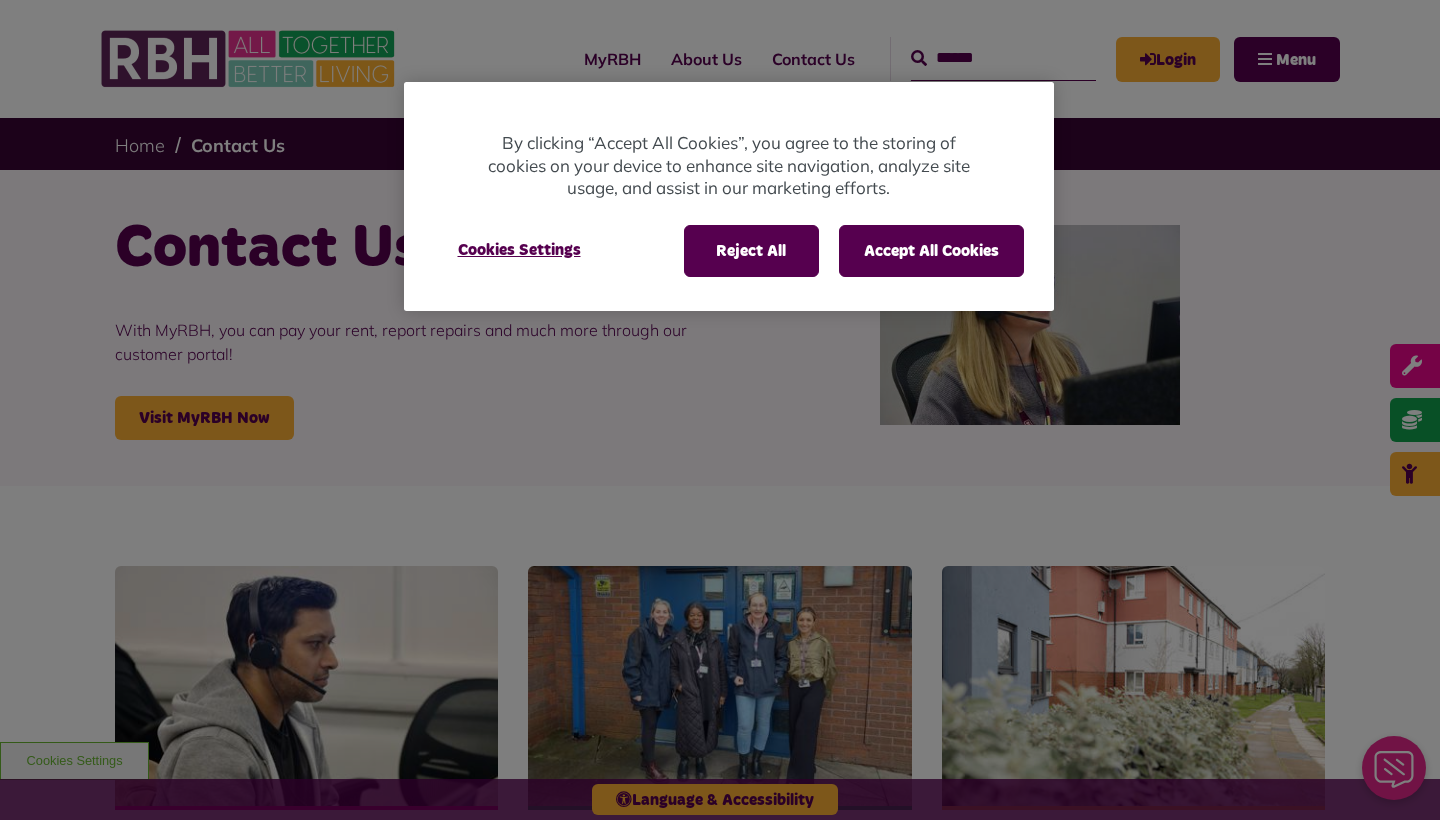 scroll, scrollTop: 0, scrollLeft: 0, axis: both 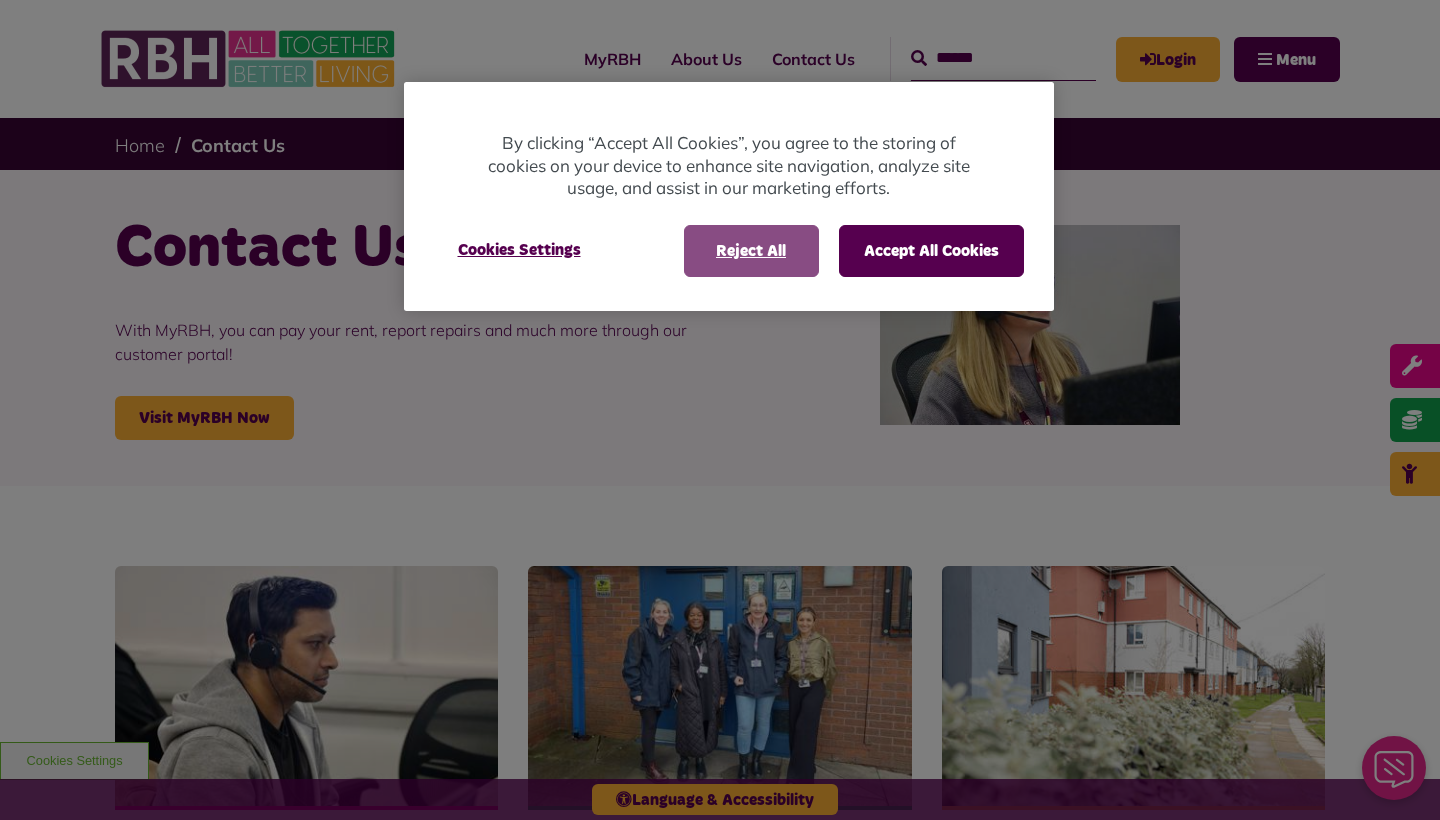 click on "Reject All" at bounding box center [751, 251] 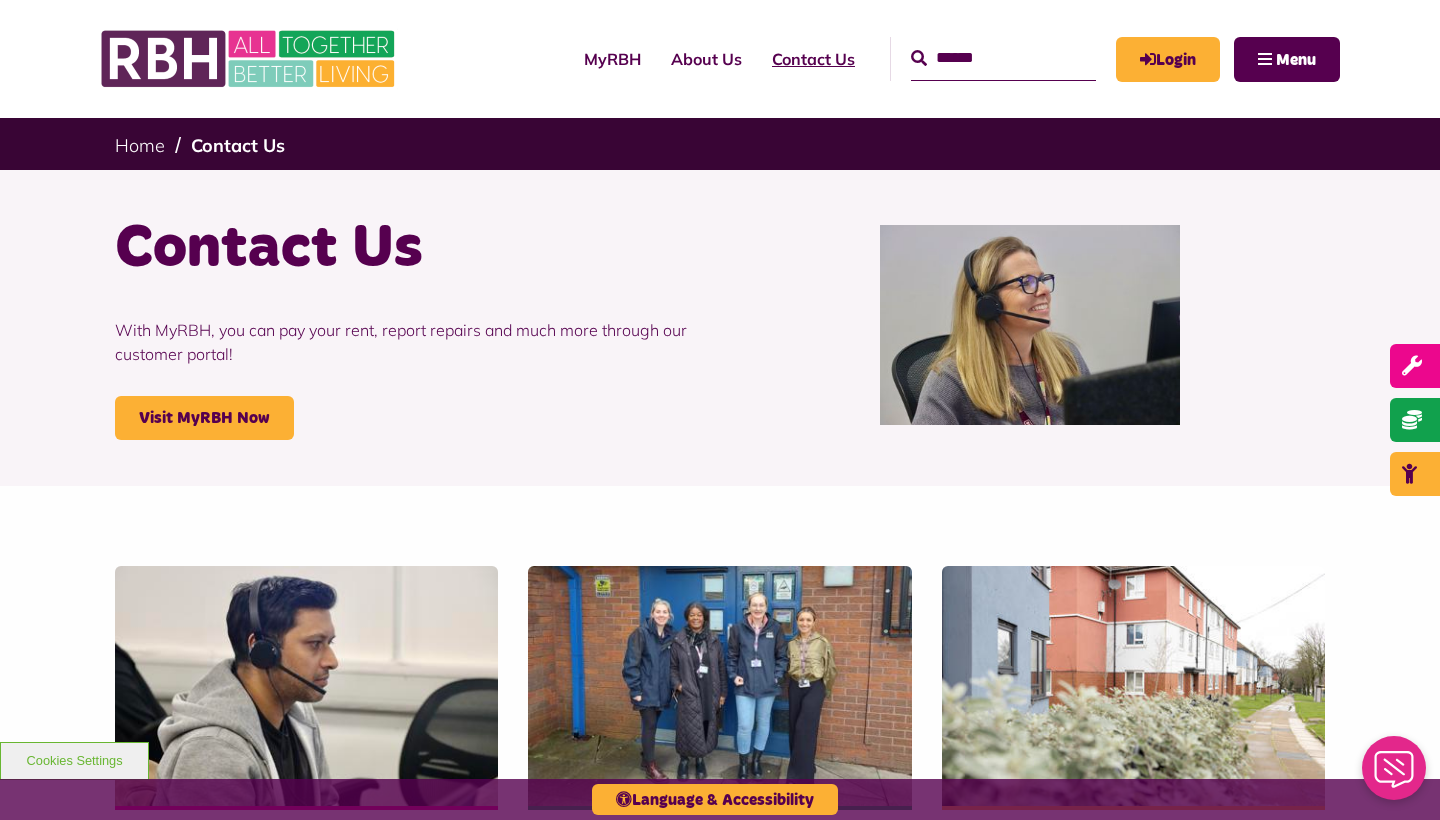 click on "Contact Us" at bounding box center (813, 59) 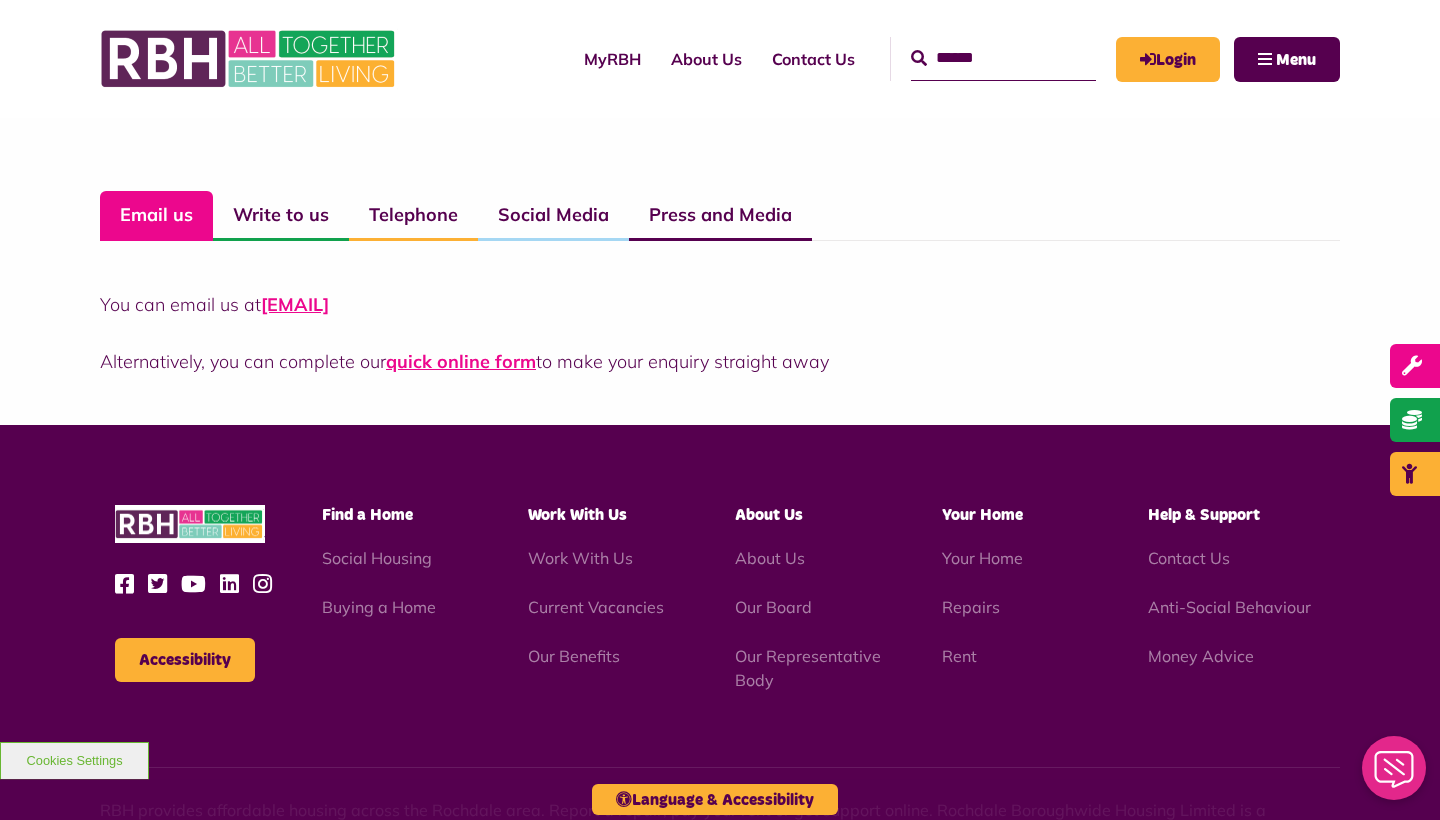 scroll, scrollTop: 1464, scrollLeft: 0, axis: vertical 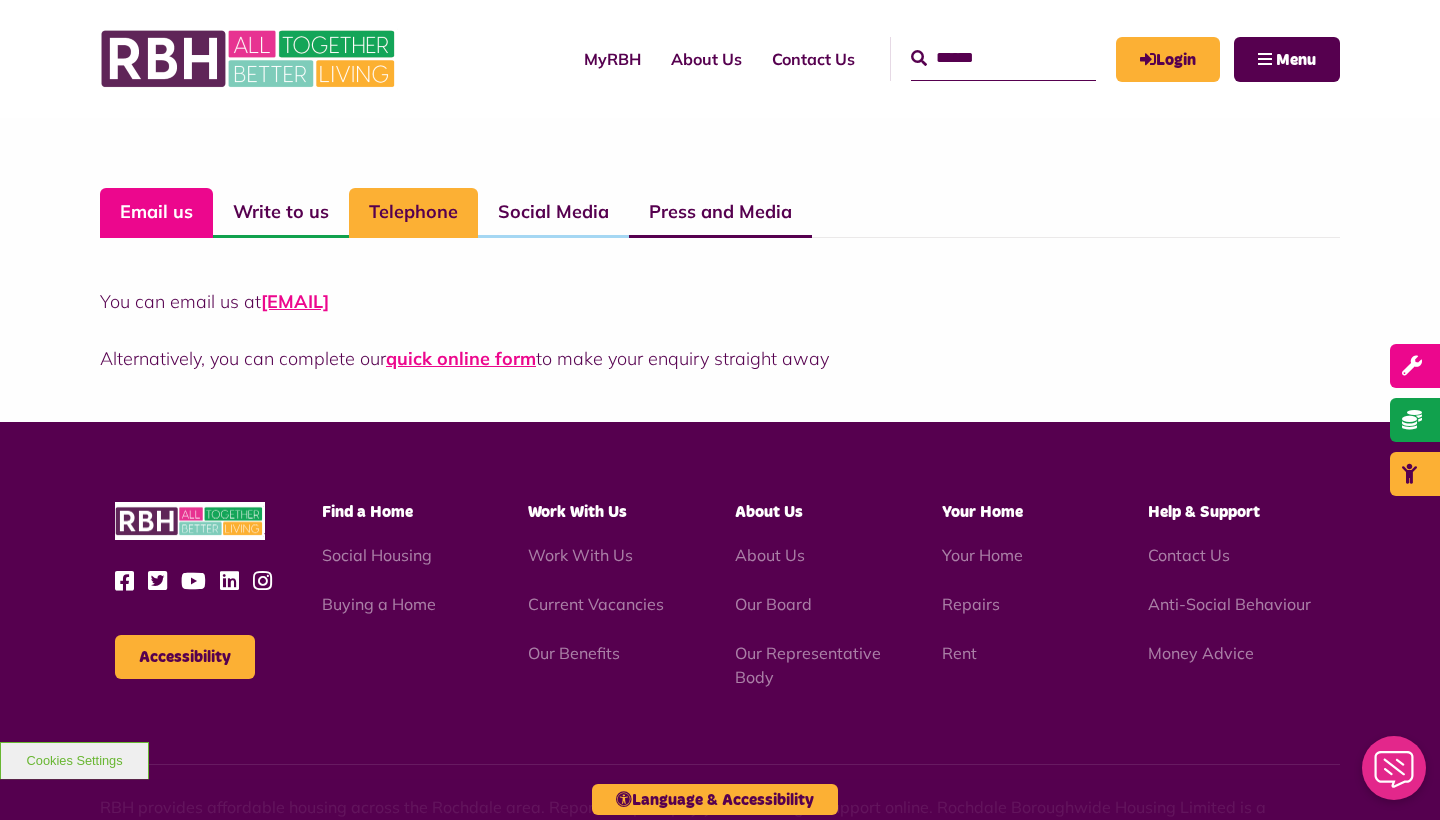 click on "Telephone" at bounding box center [413, 213] 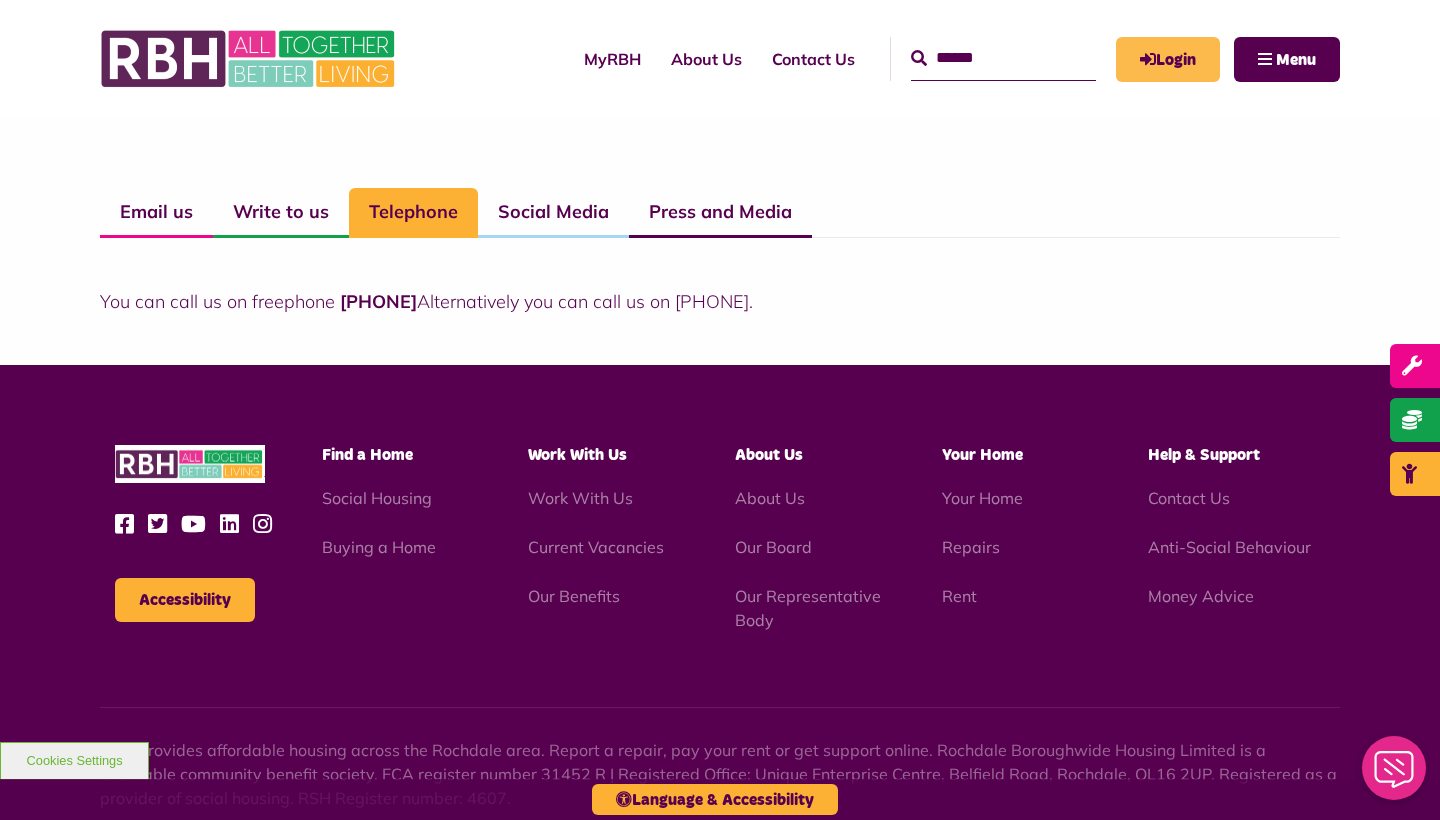 click on "Login" at bounding box center (1168, 59) 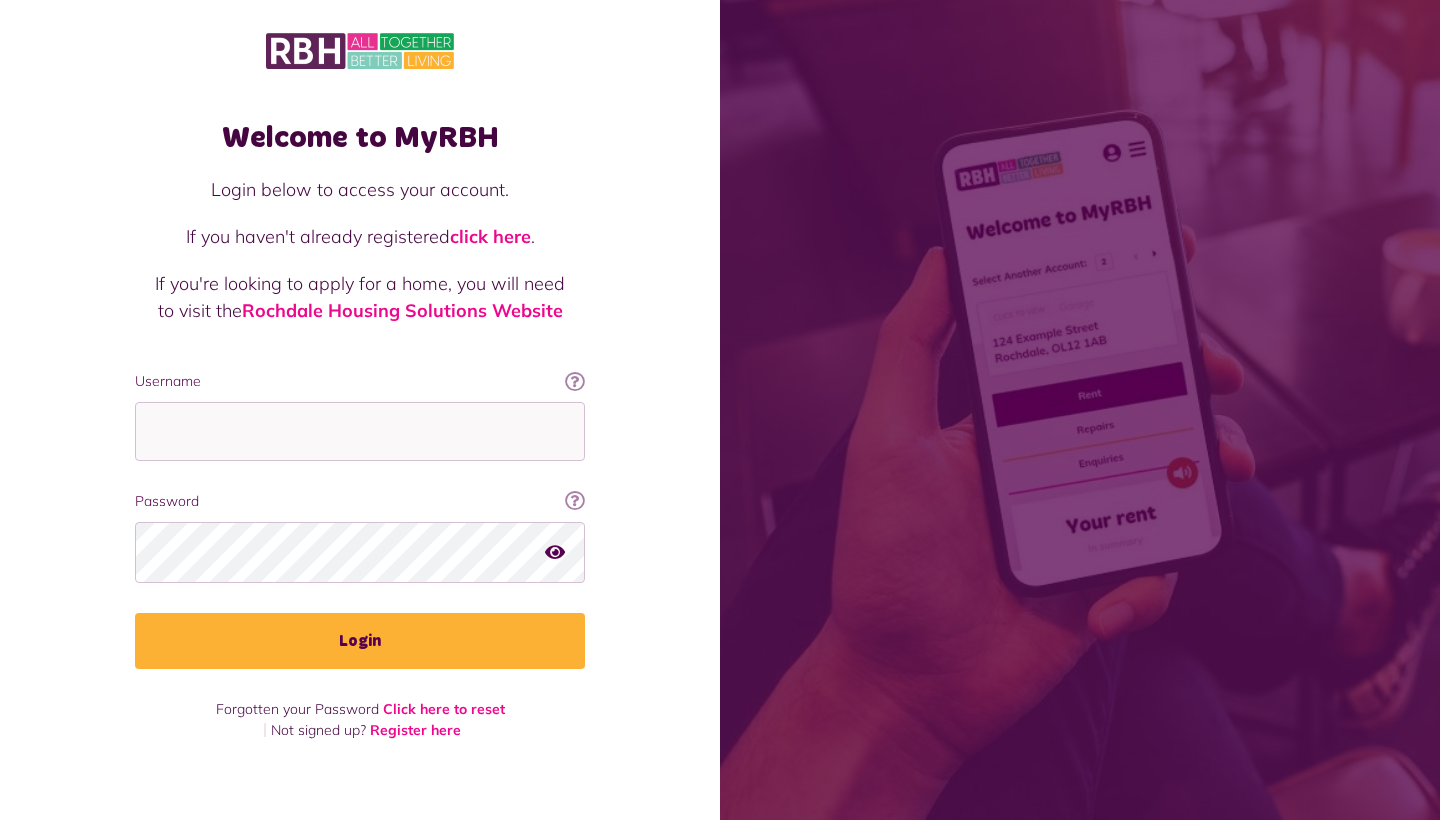 scroll, scrollTop: 0, scrollLeft: 0, axis: both 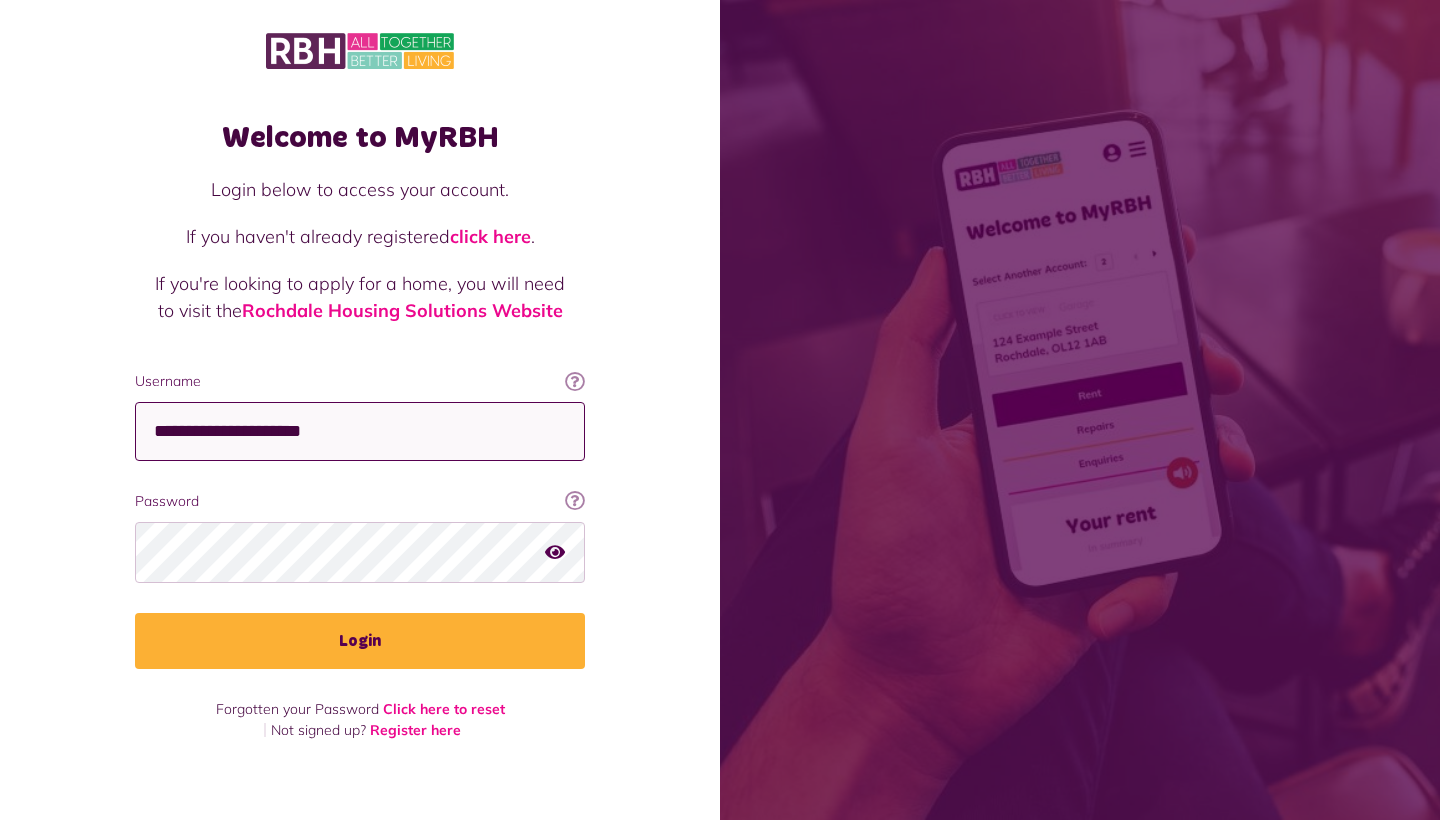 type on "**********" 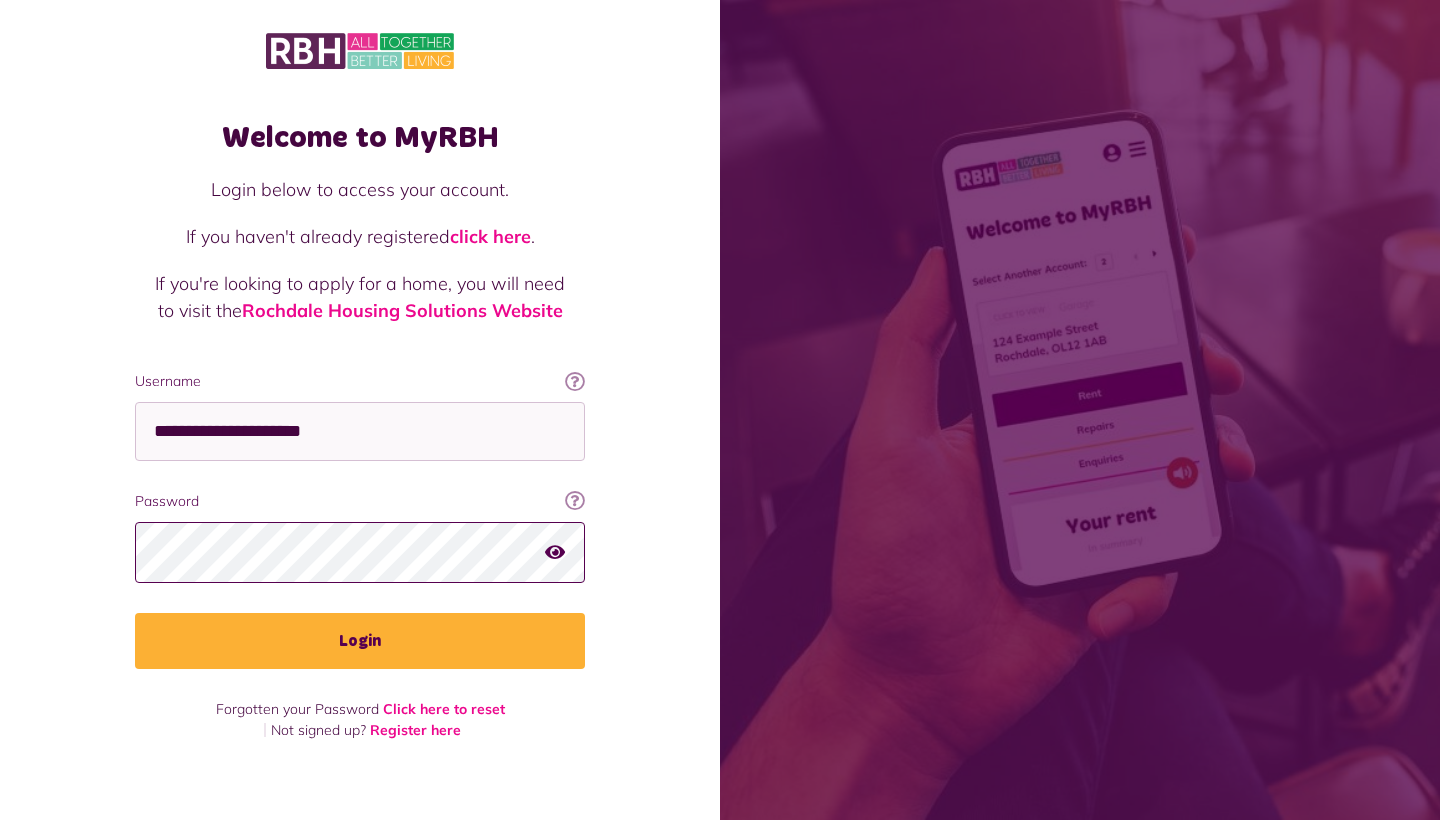 click on "Login" at bounding box center (360, 641) 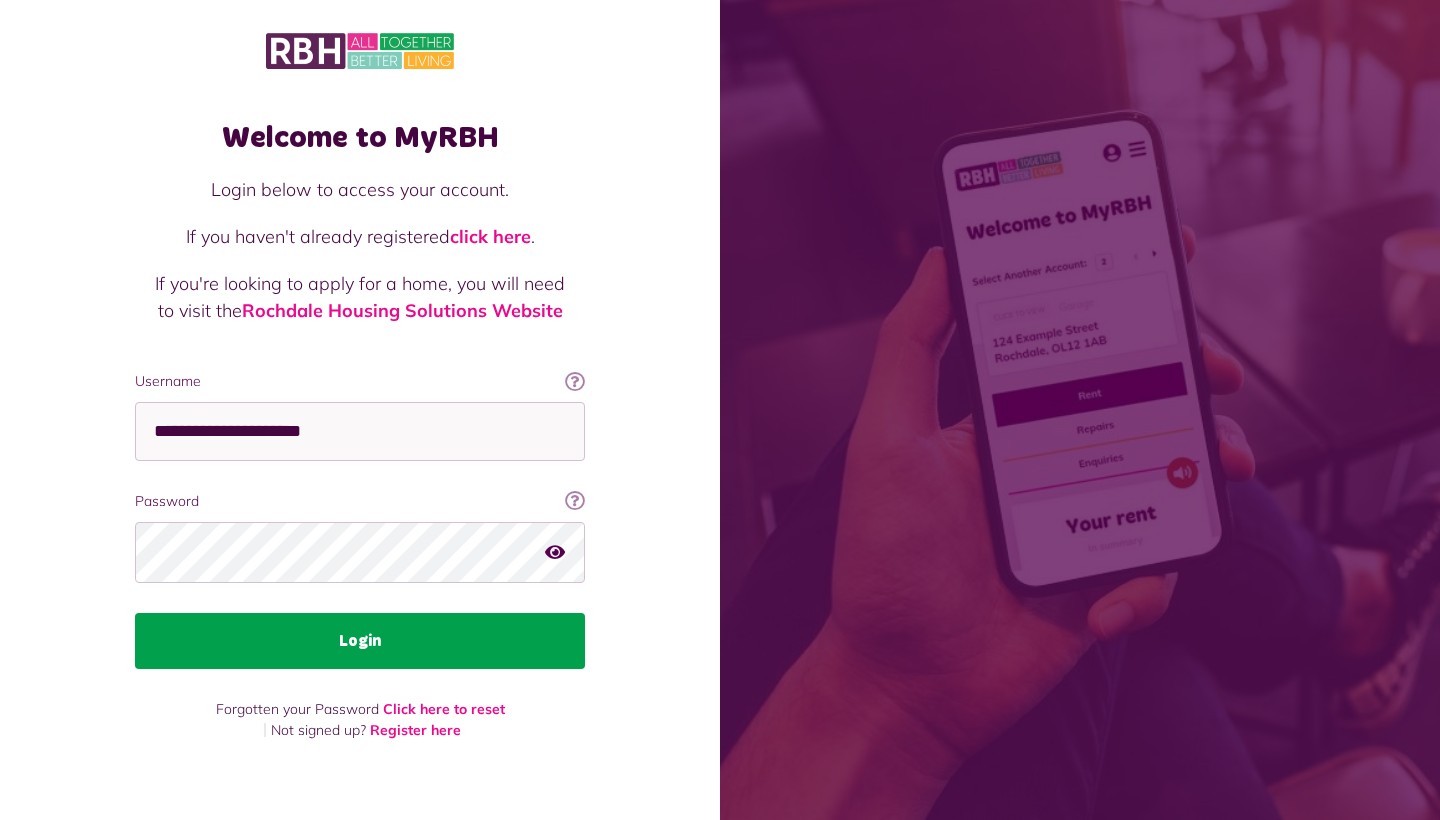 click on "Login" at bounding box center [360, 641] 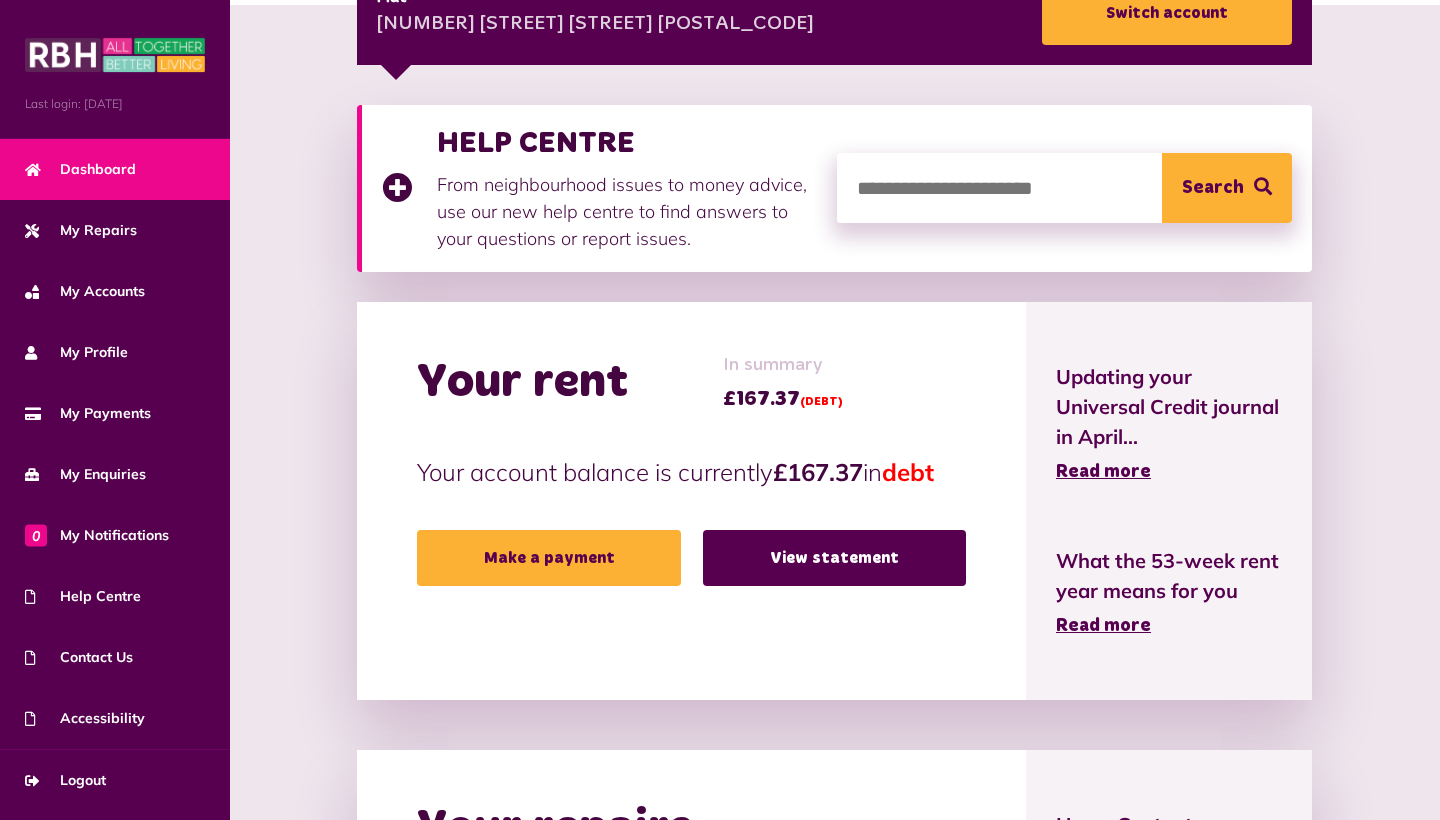 scroll, scrollTop: 334, scrollLeft: 0, axis: vertical 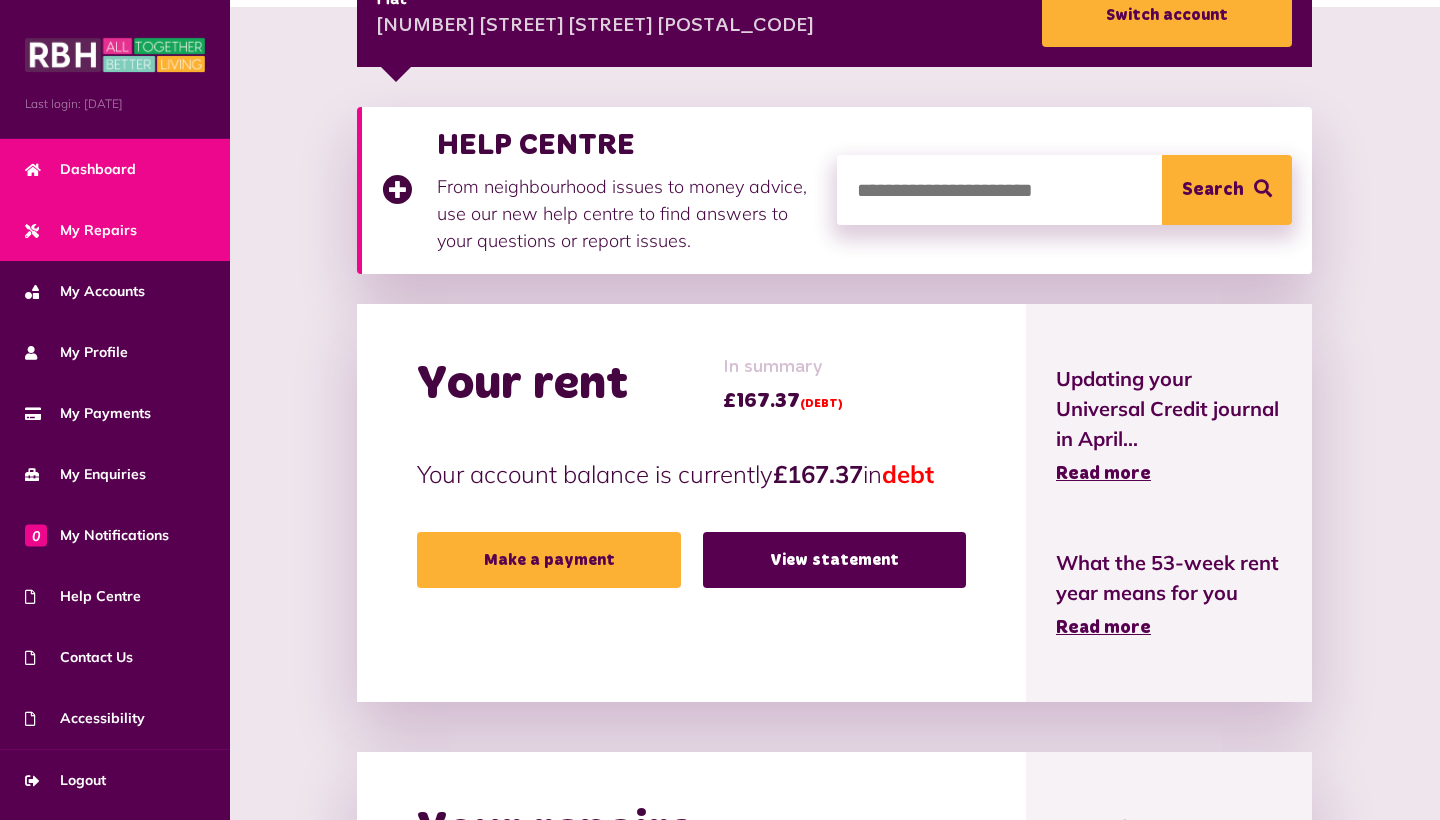 click on "My Repairs" at bounding box center (81, 230) 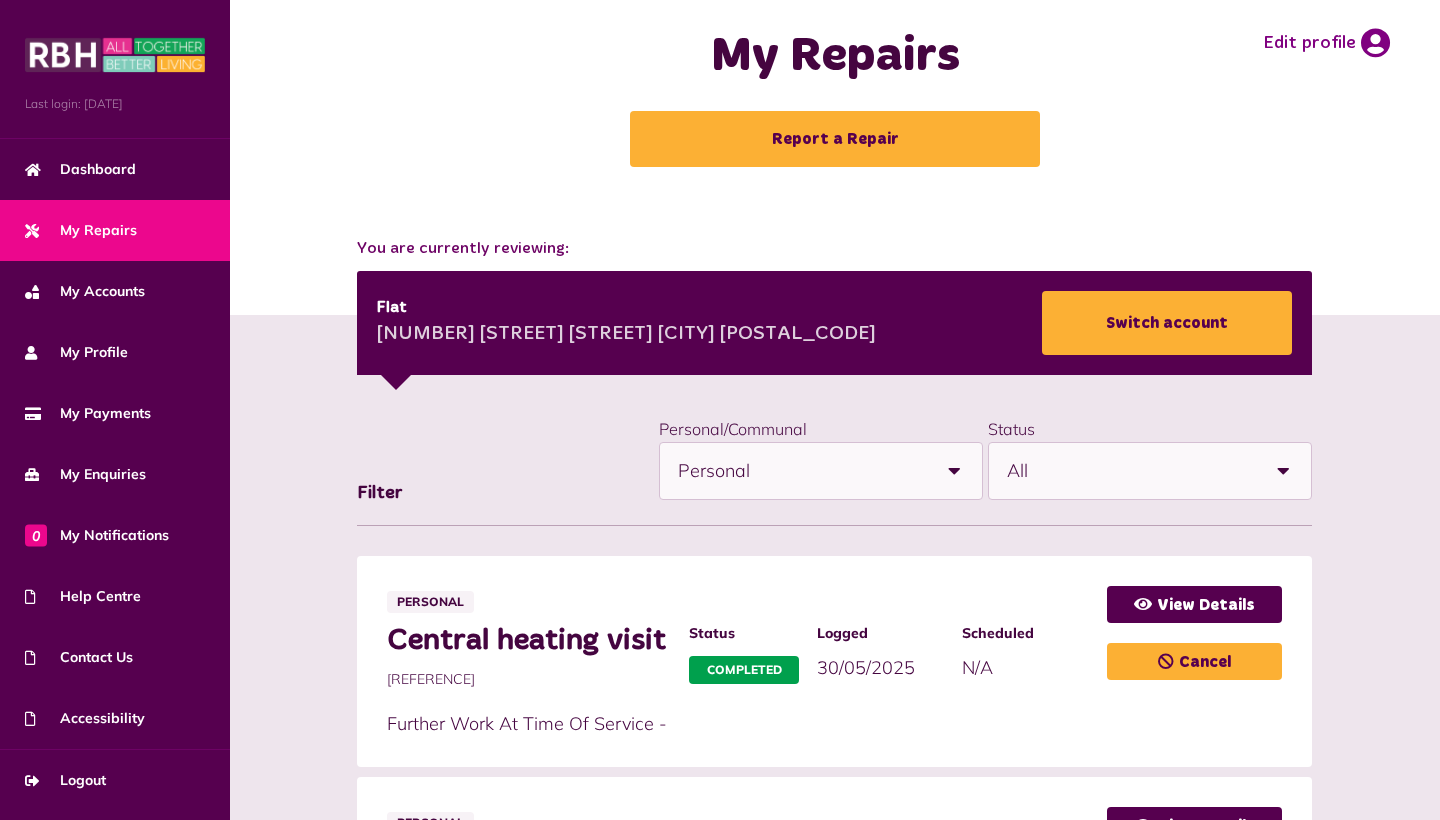 scroll, scrollTop: 5, scrollLeft: 0, axis: vertical 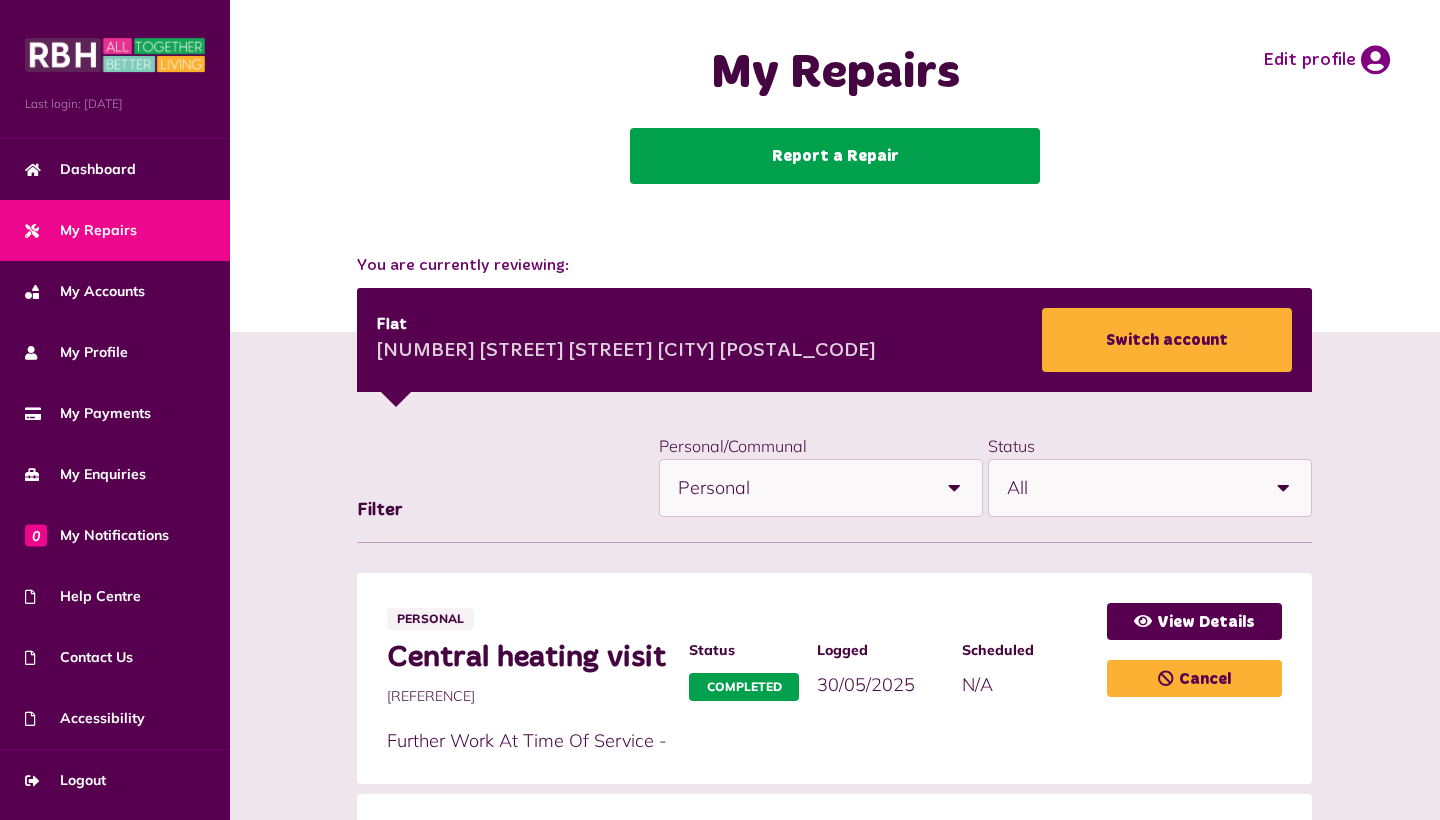 click on "Report a Repair" at bounding box center [835, 156] 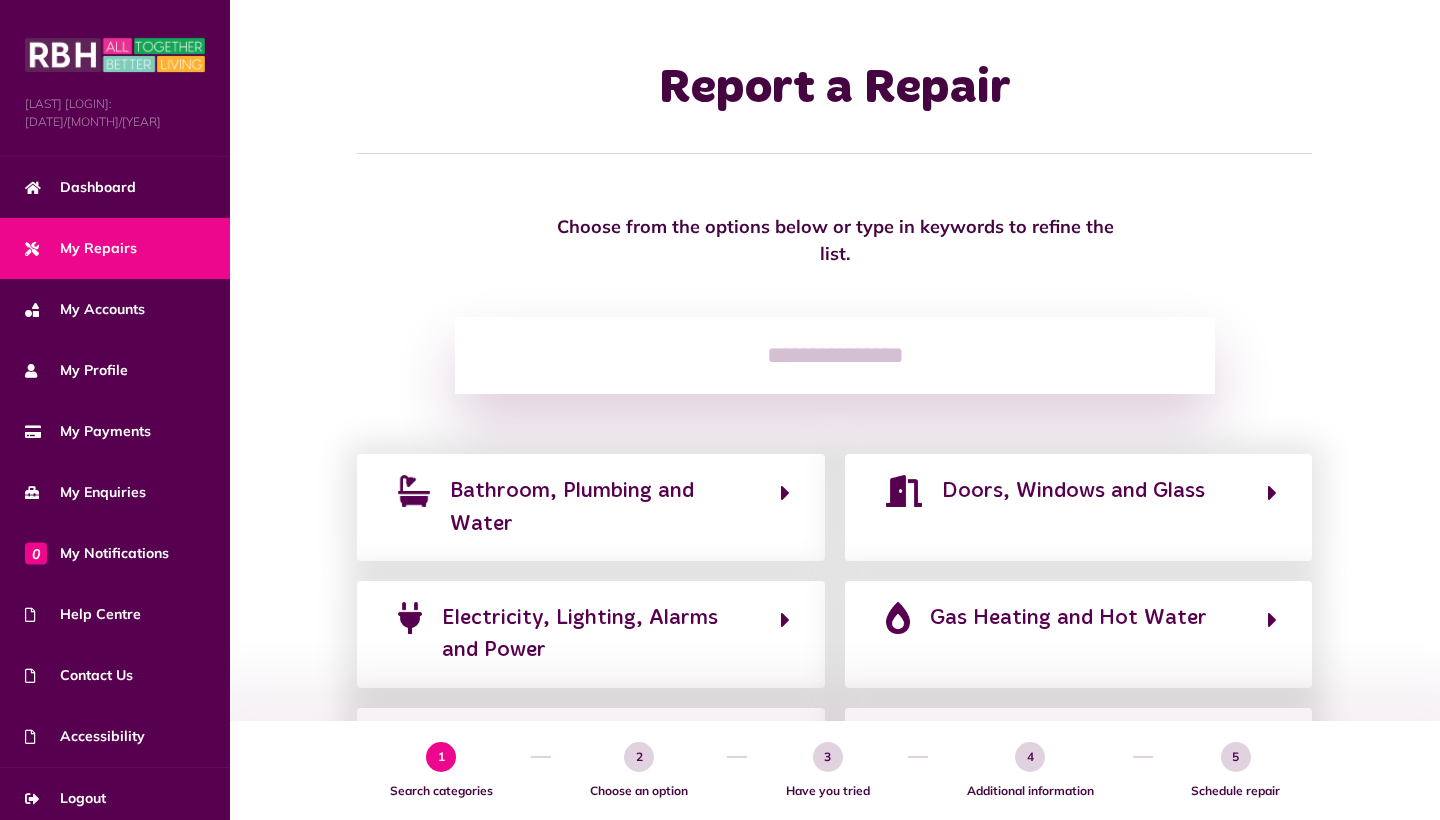 scroll, scrollTop: 0, scrollLeft: 0, axis: both 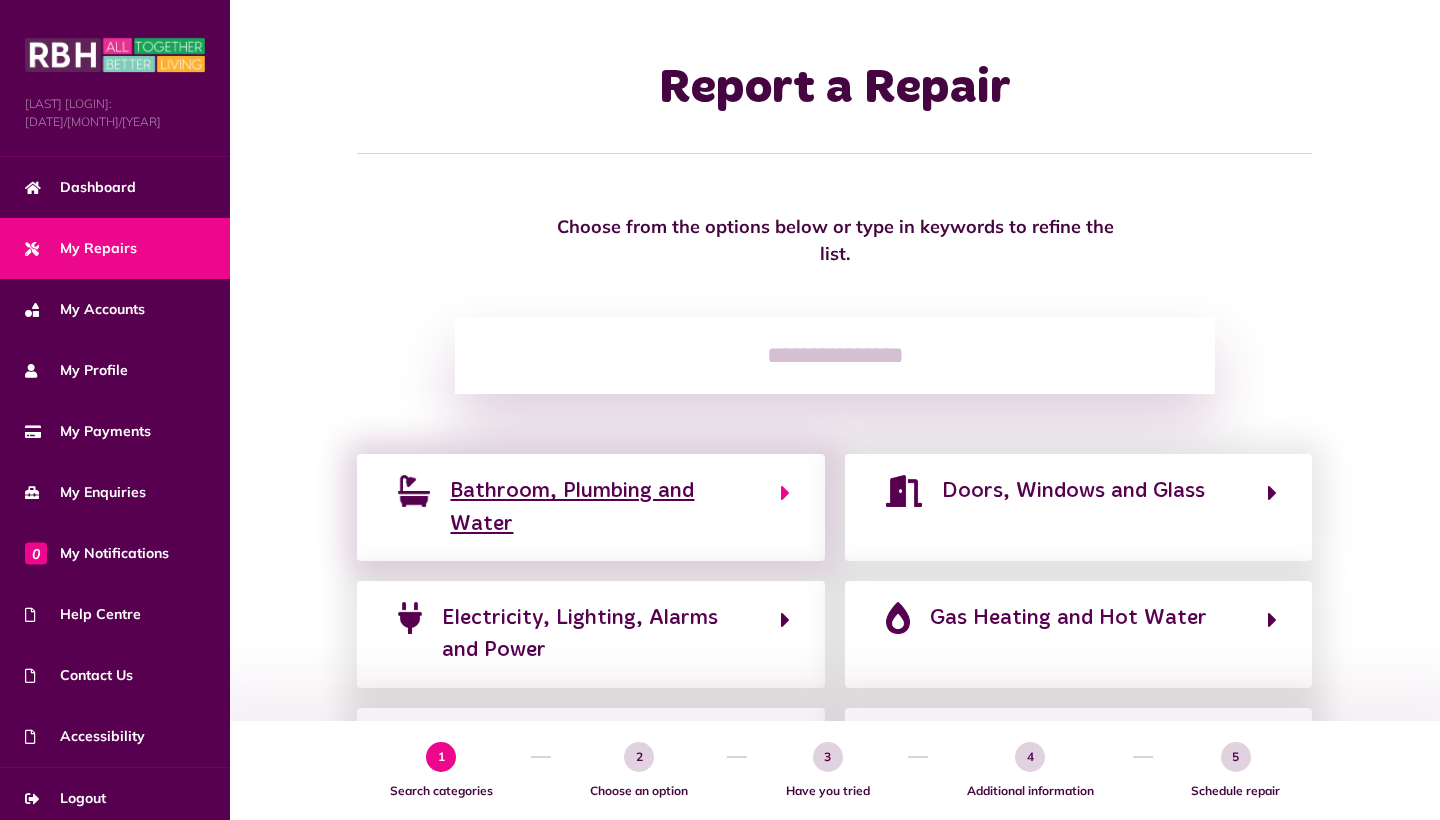 click on "Bathroom, Plumbing and Water" 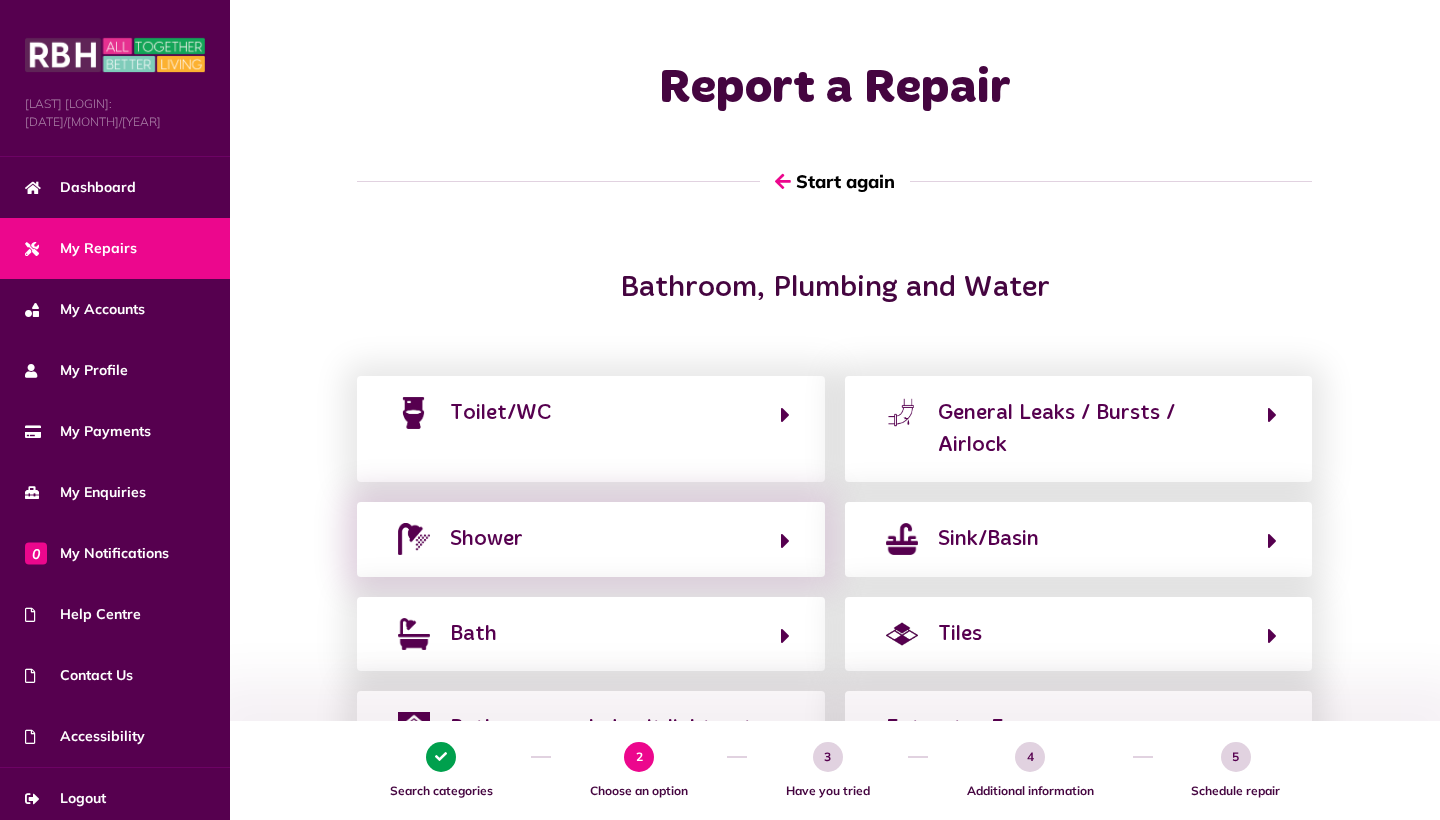 click on "Shower" 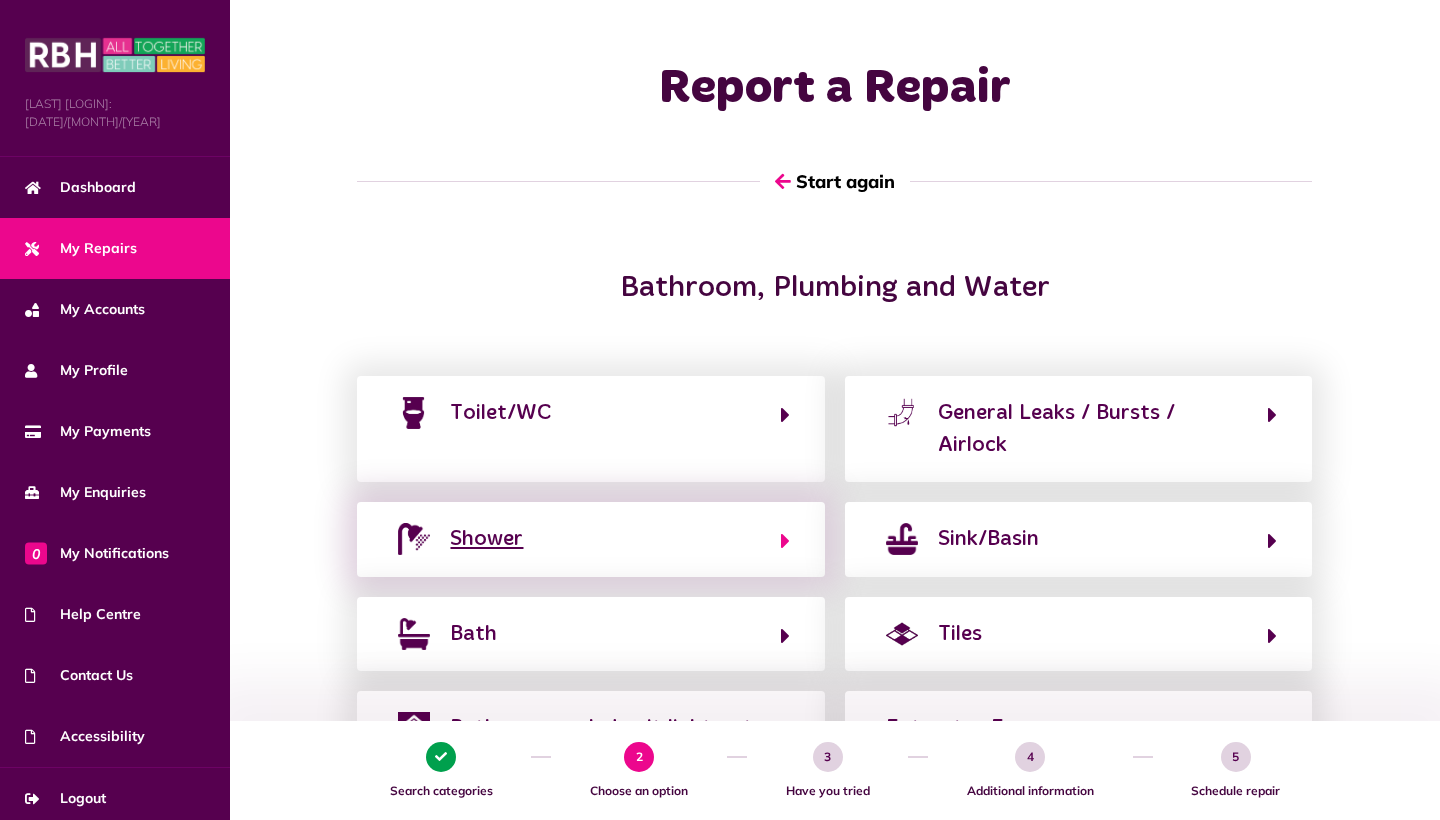 click on "Shower" 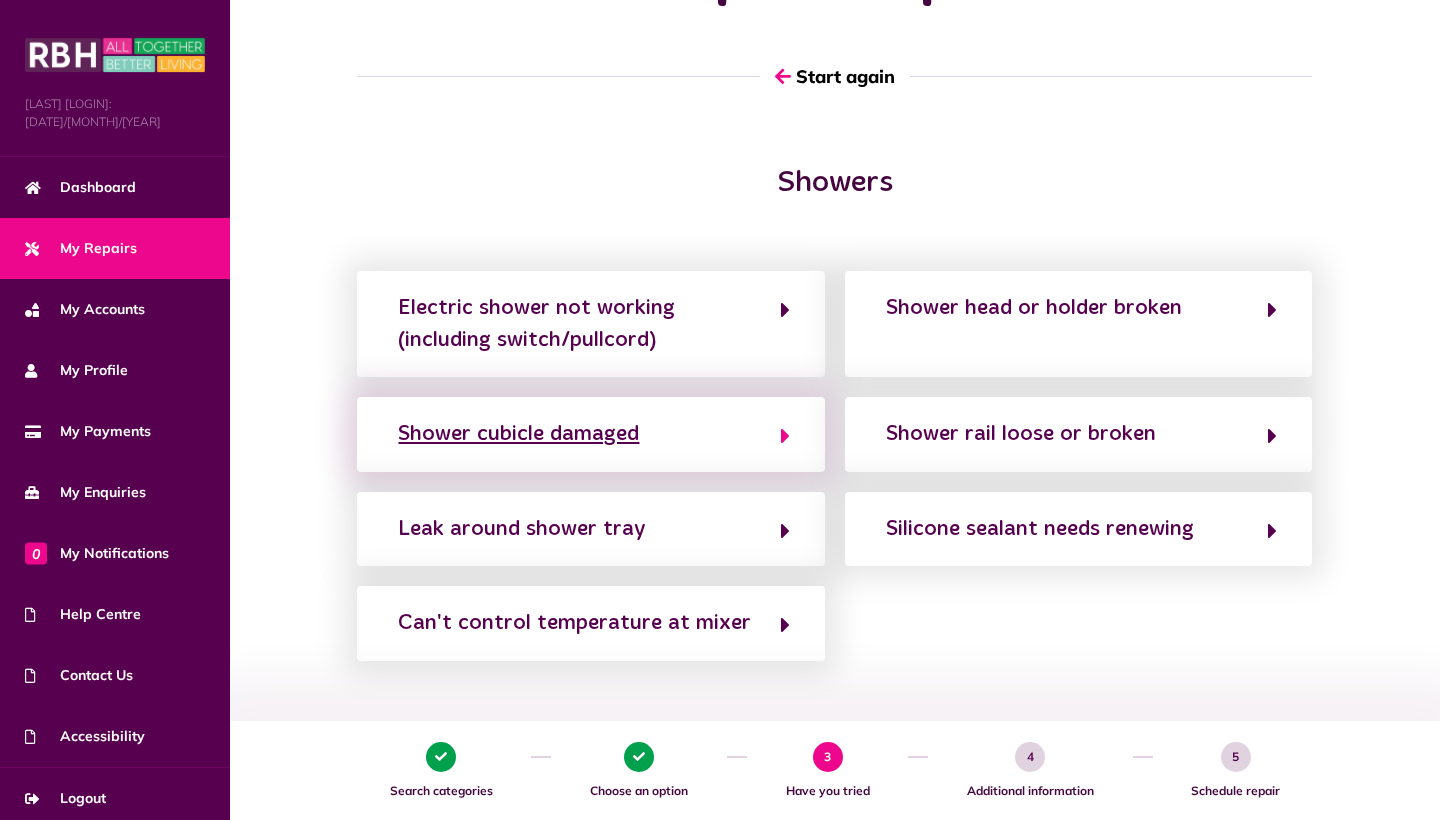 scroll, scrollTop: 106, scrollLeft: 0, axis: vertical 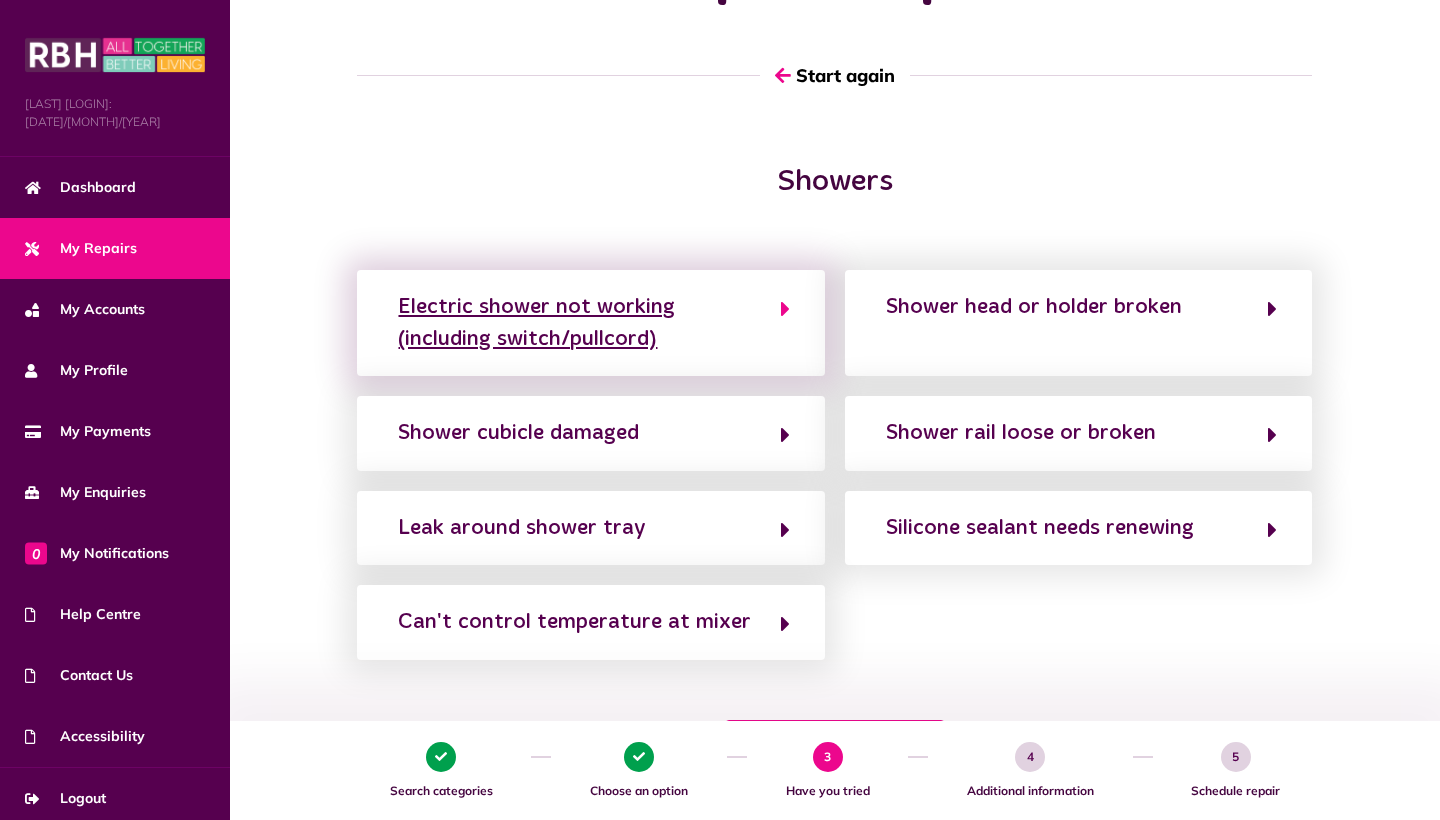 click on "Electric shower not working (including switch/pullcord)" 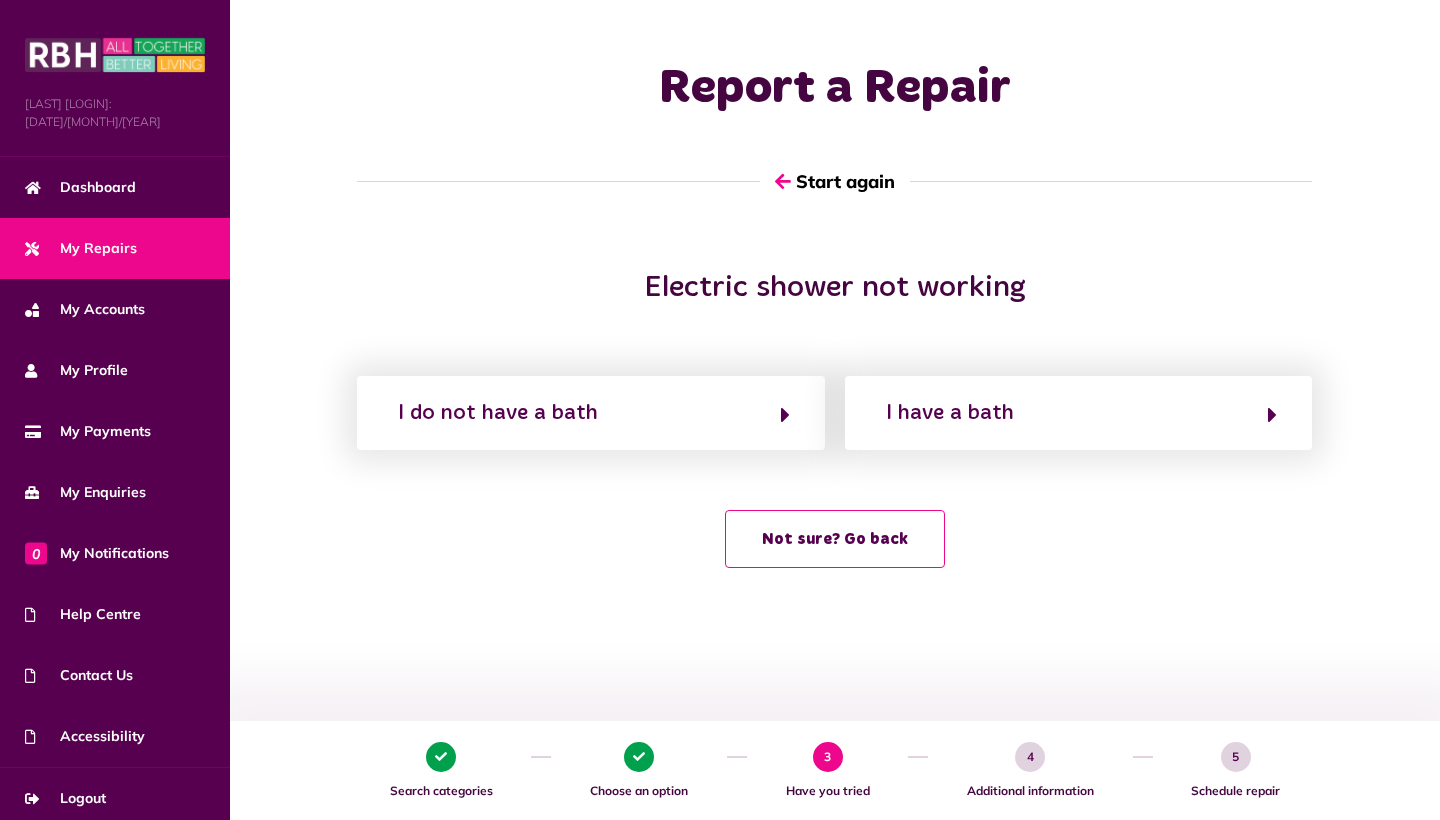 scroll, scrollTop: 39, scrollLeft: 0, axis: vertical 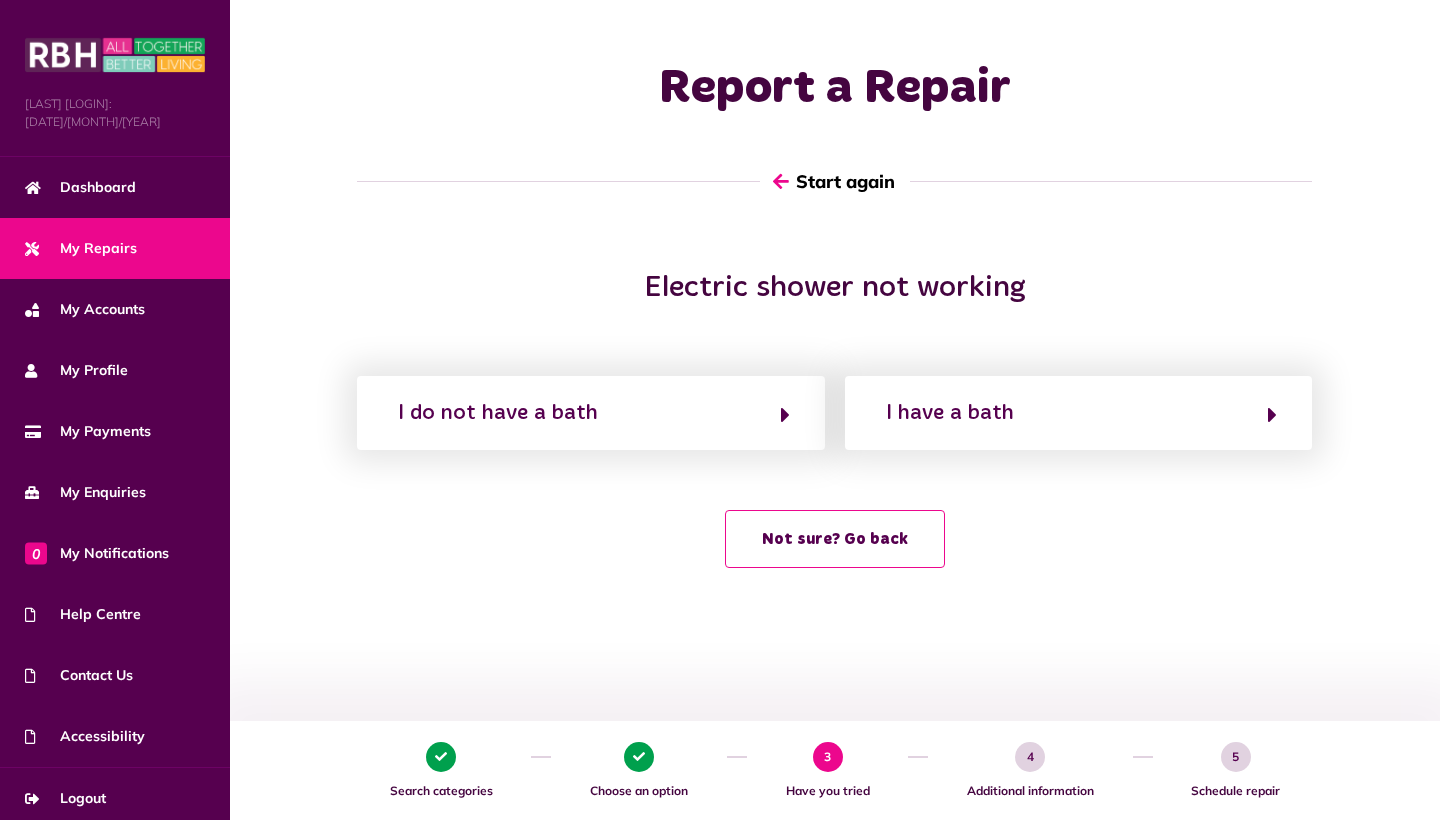 click 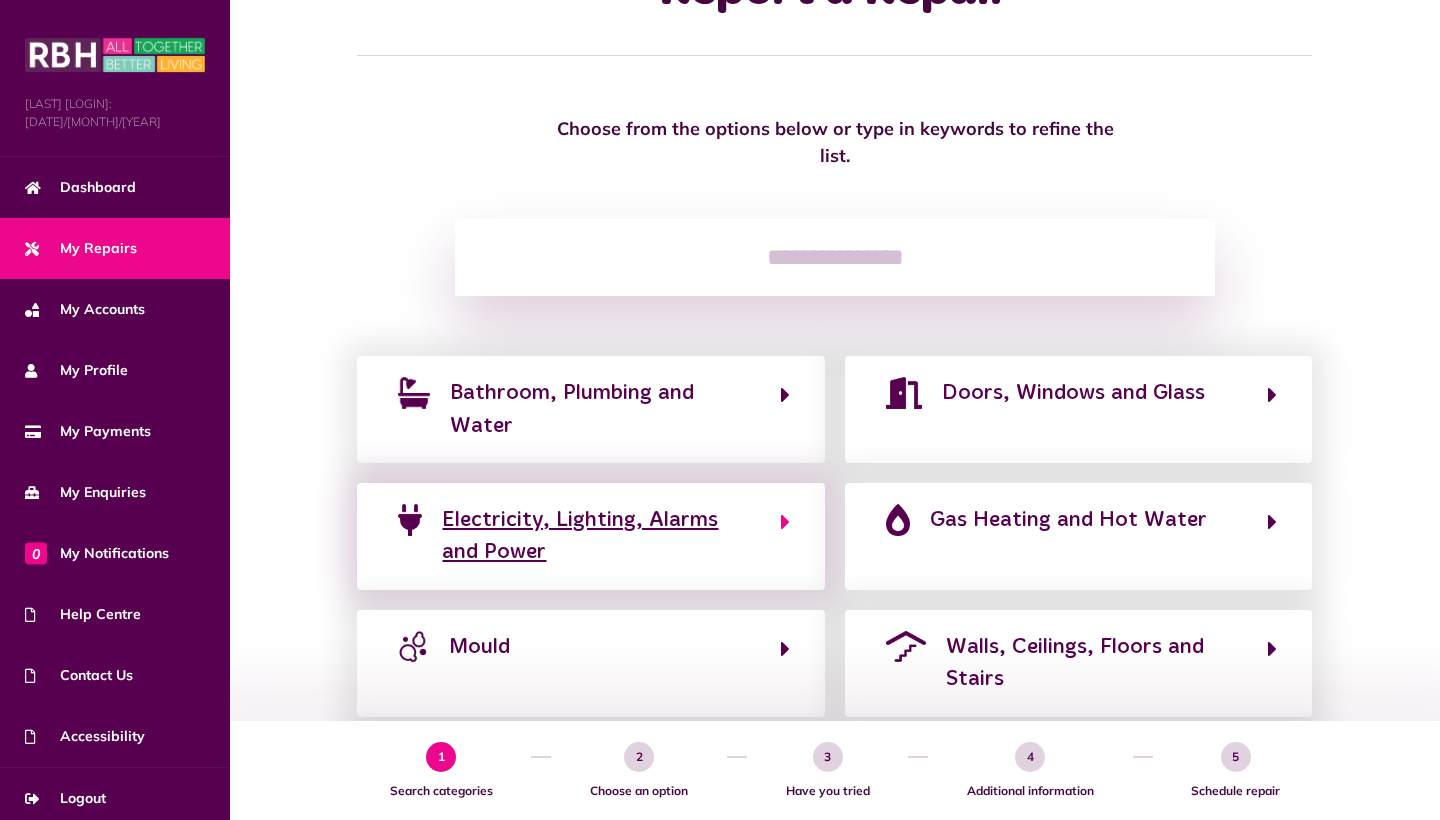 scroll, scrollTop: 101, scrollLeft: 0, axis: vertical 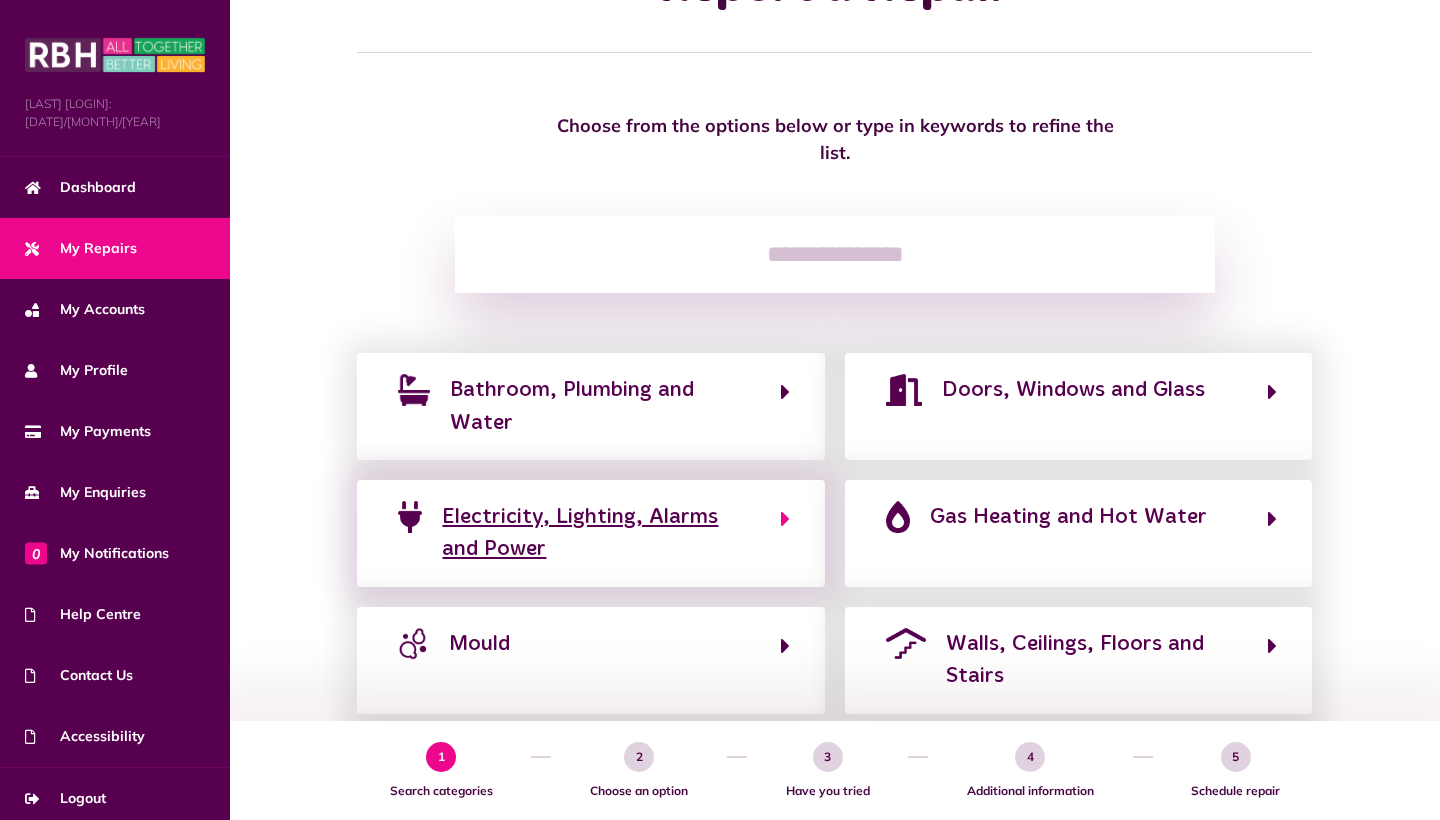 click on "Electricity, Lighting, Alarms and Power" 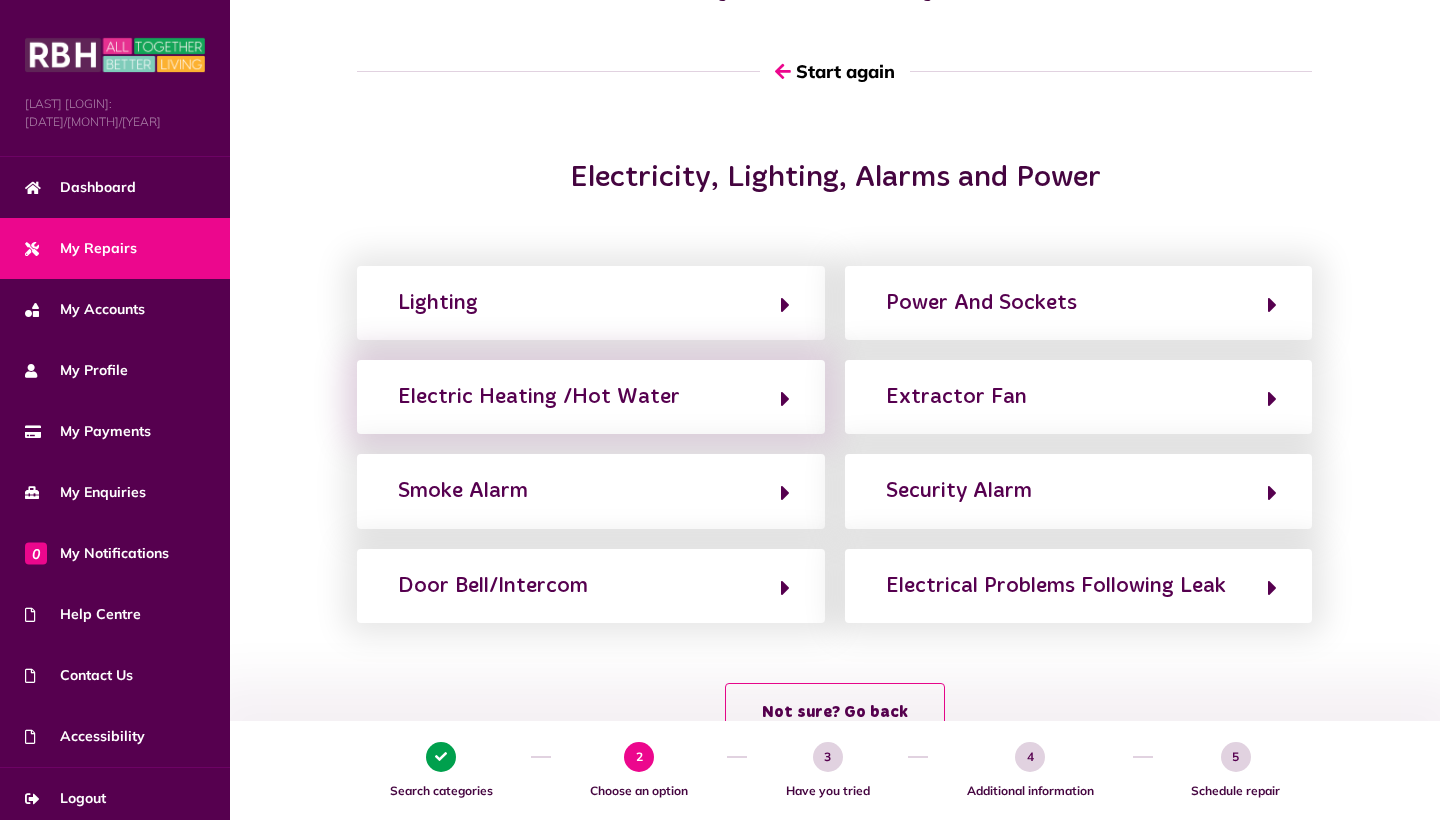 scroll, scrollTop: 114, scrollLeft: 0, axis: vertical 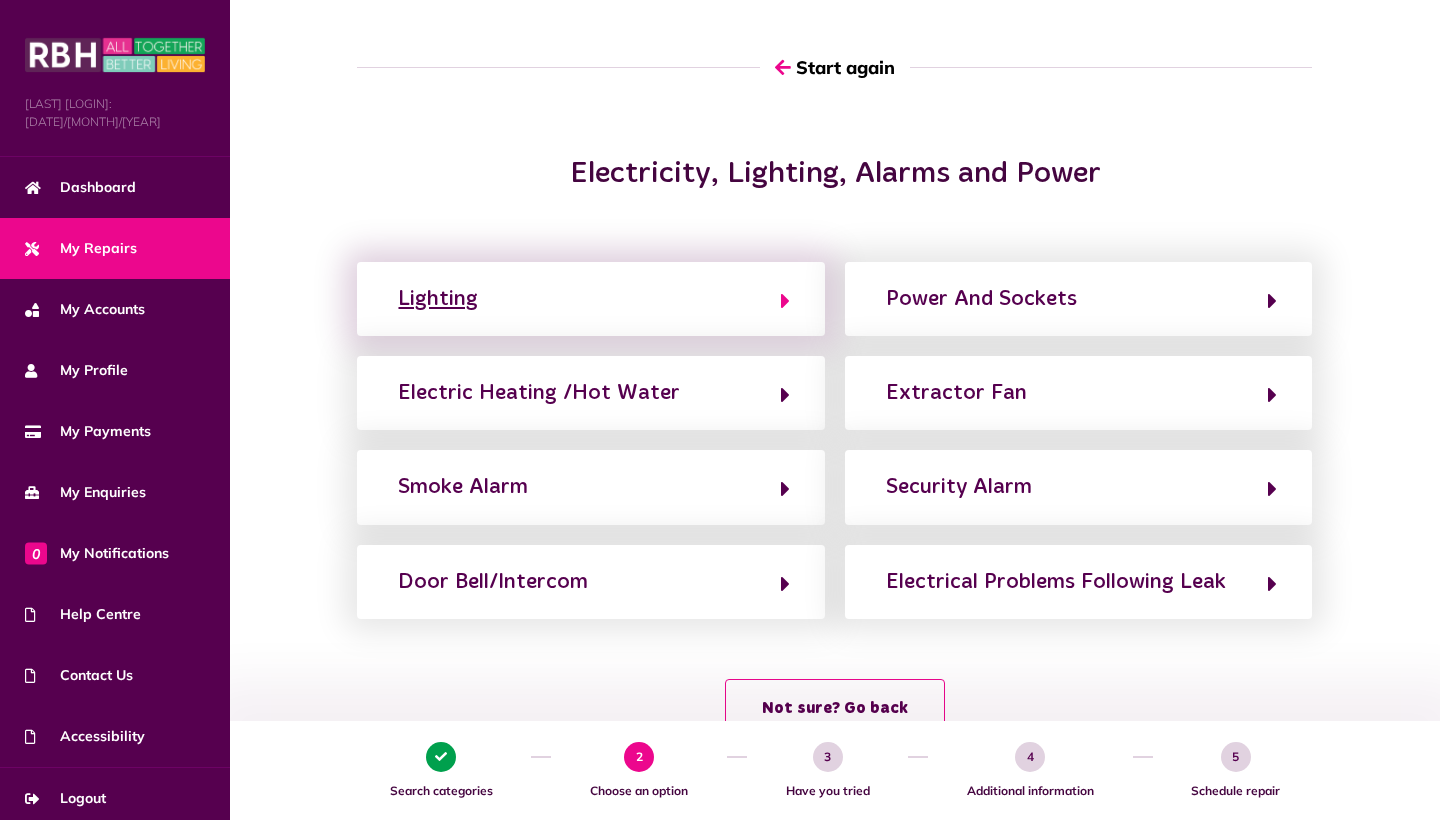 click on "Lighting" 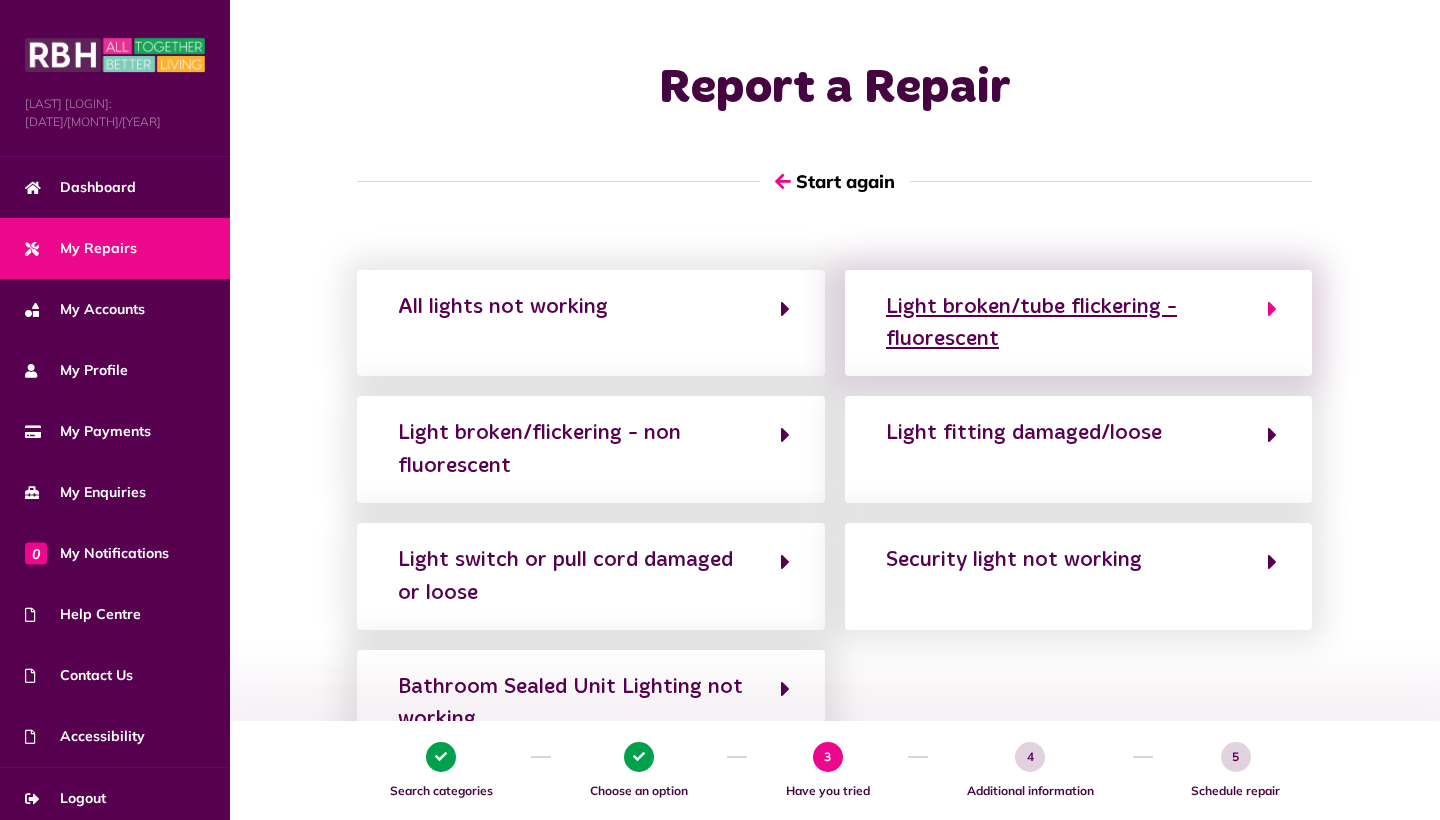 click on "Light broken/tube flickering - fluorescent" 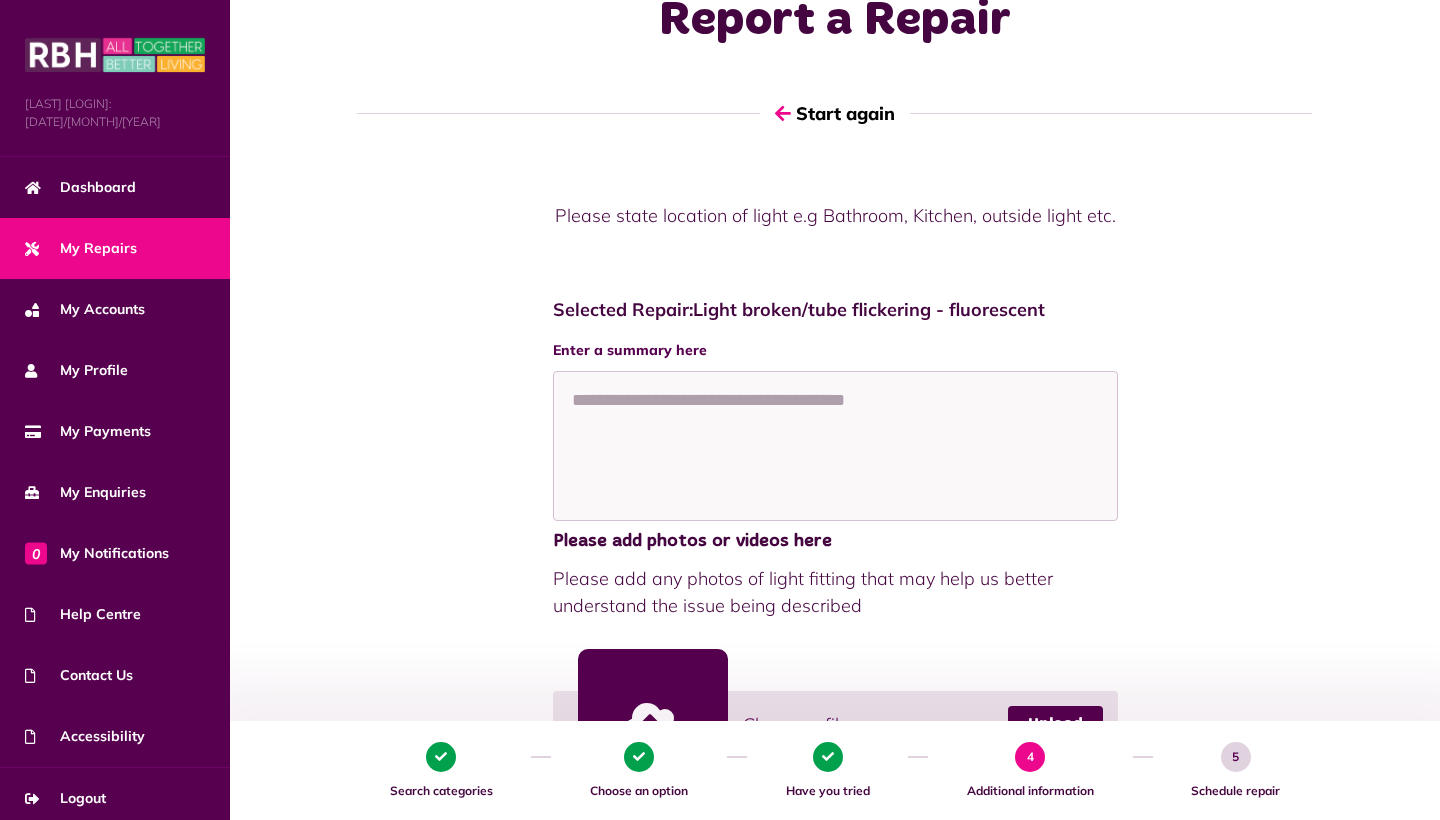 scroll, scrollTop: 30, scrollLeft: 0, axis: vertical 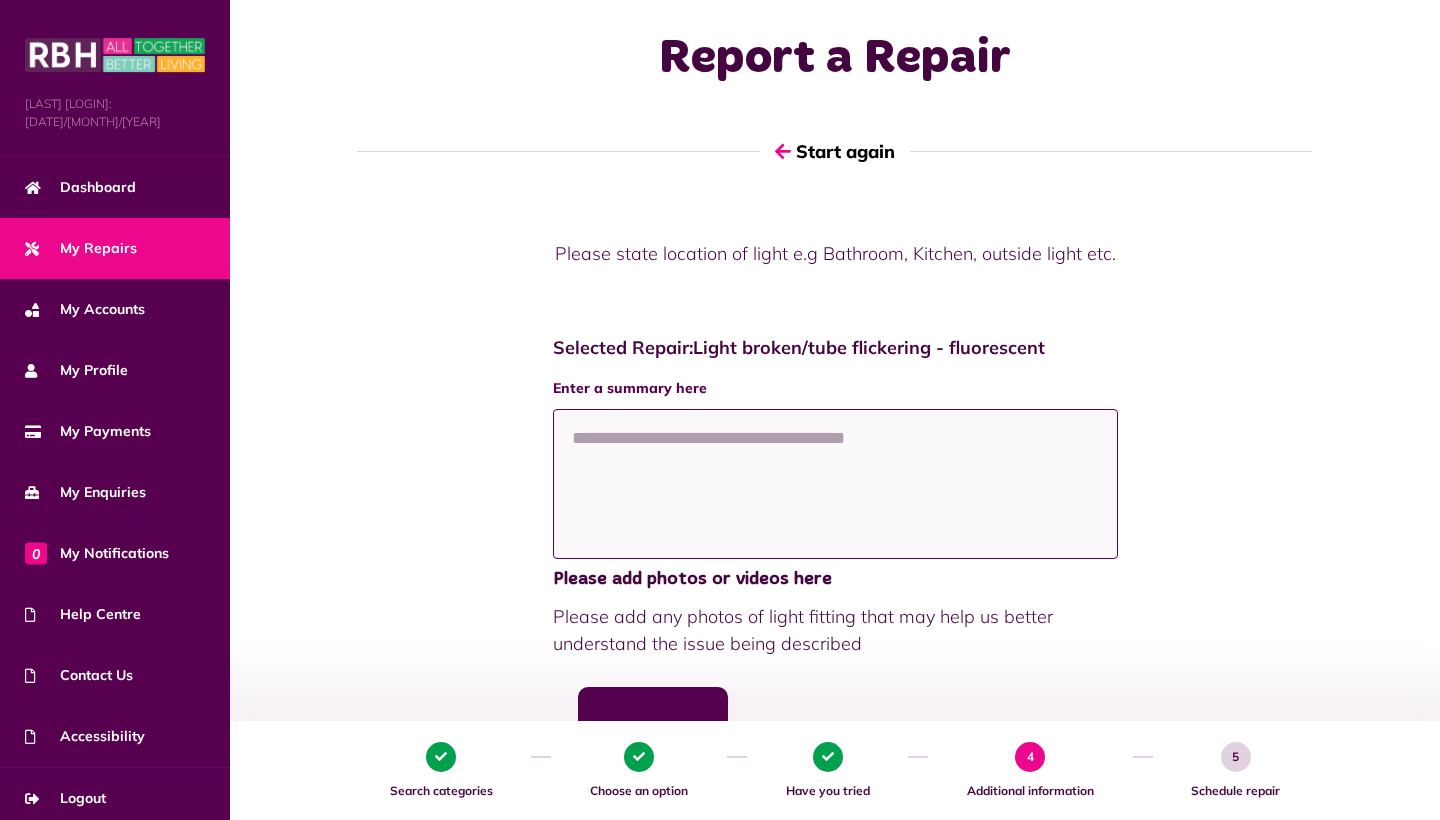 click 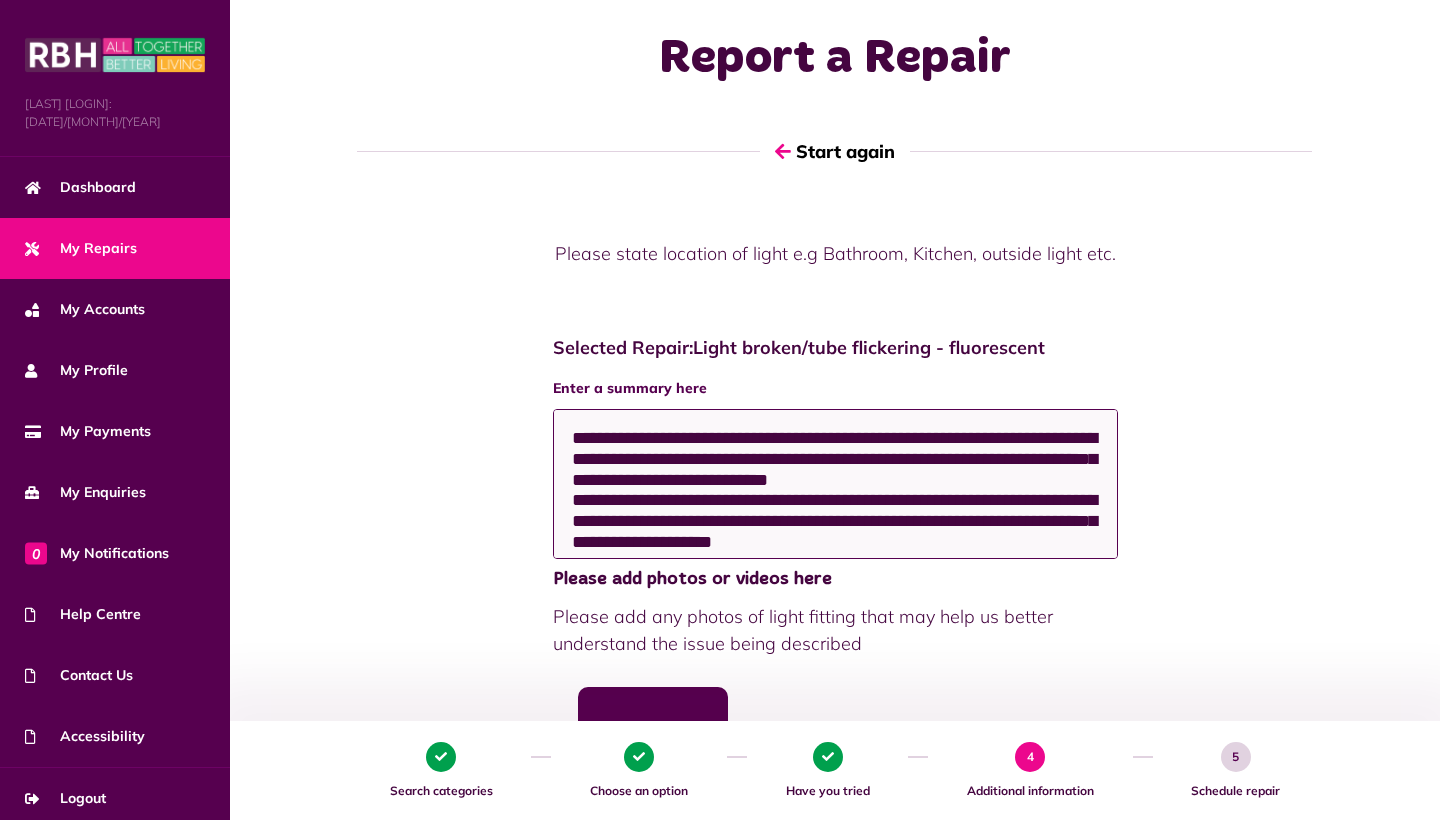 click on "**********" 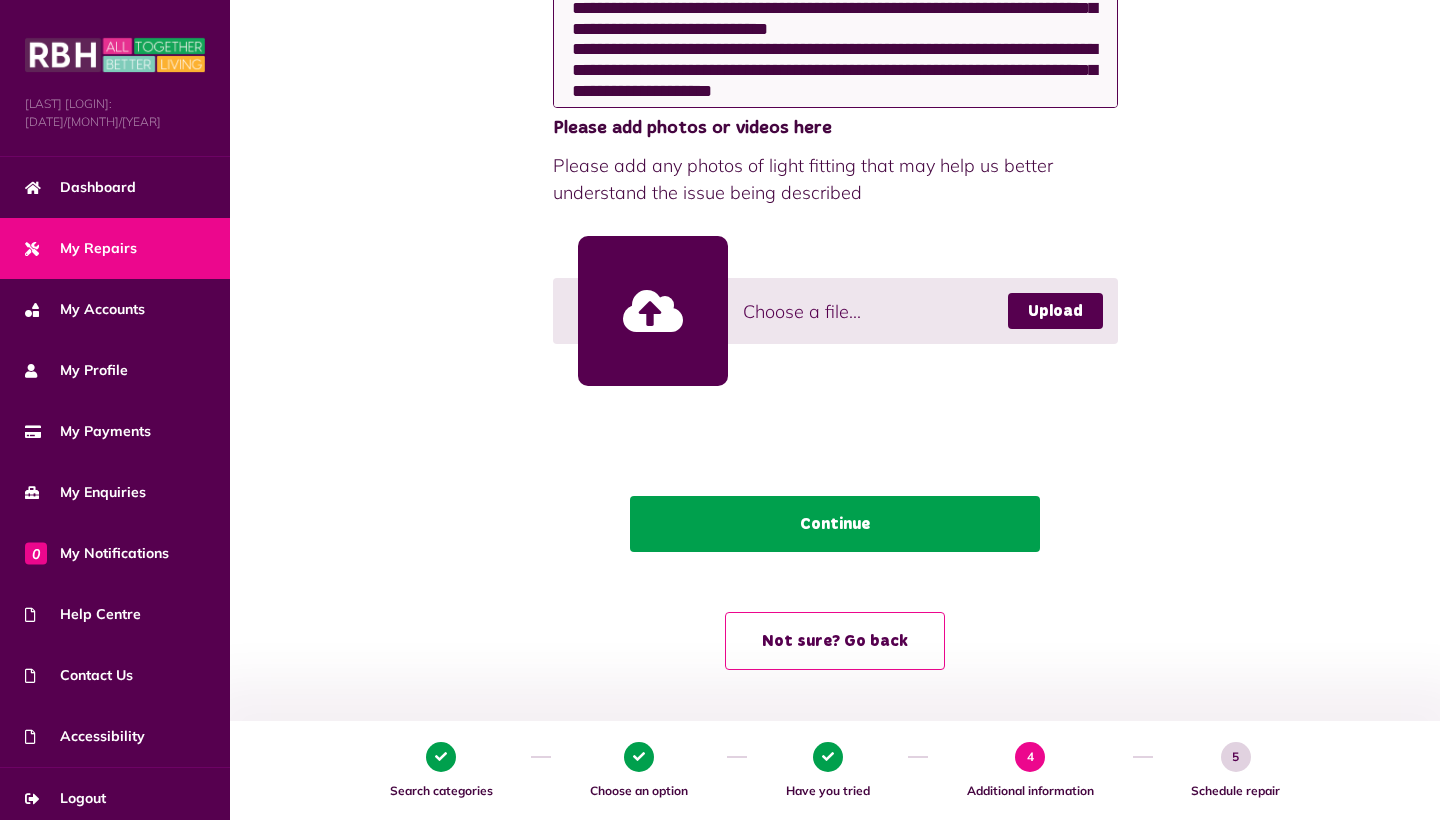 scroll, scrollTop: 480, scrollLeft: 0, axis: vertical 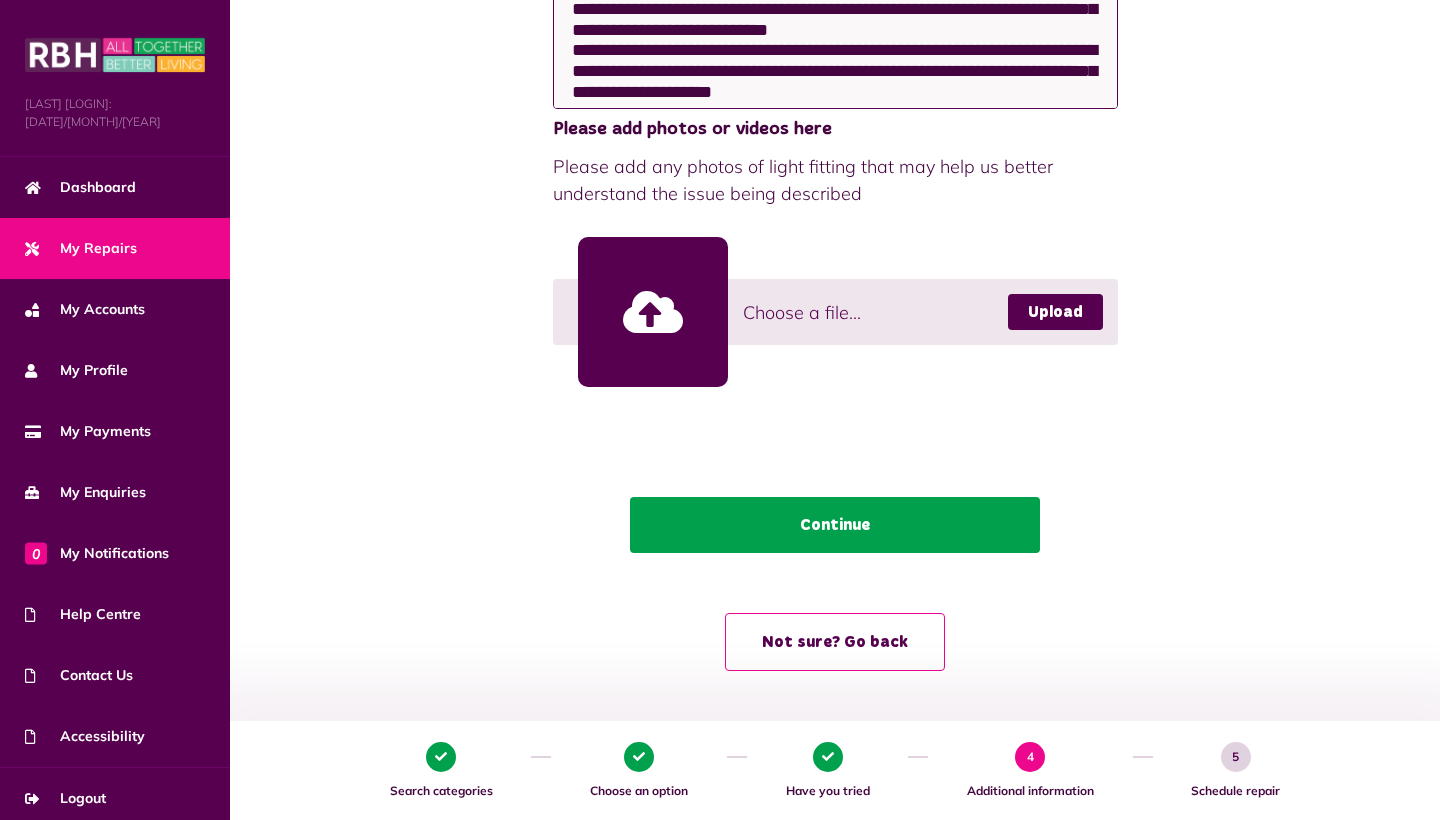 type on "**********" 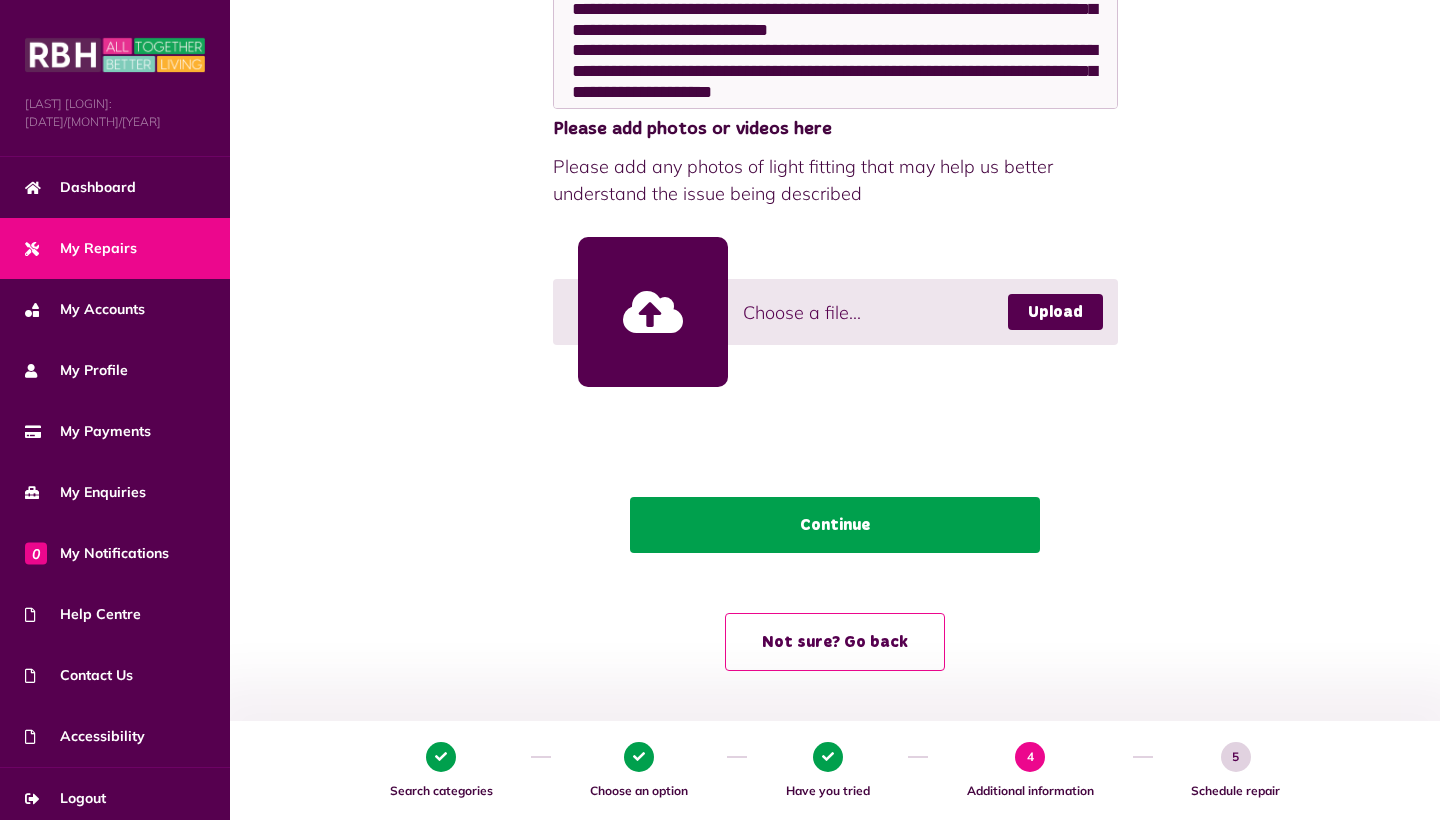 click on "Continue" 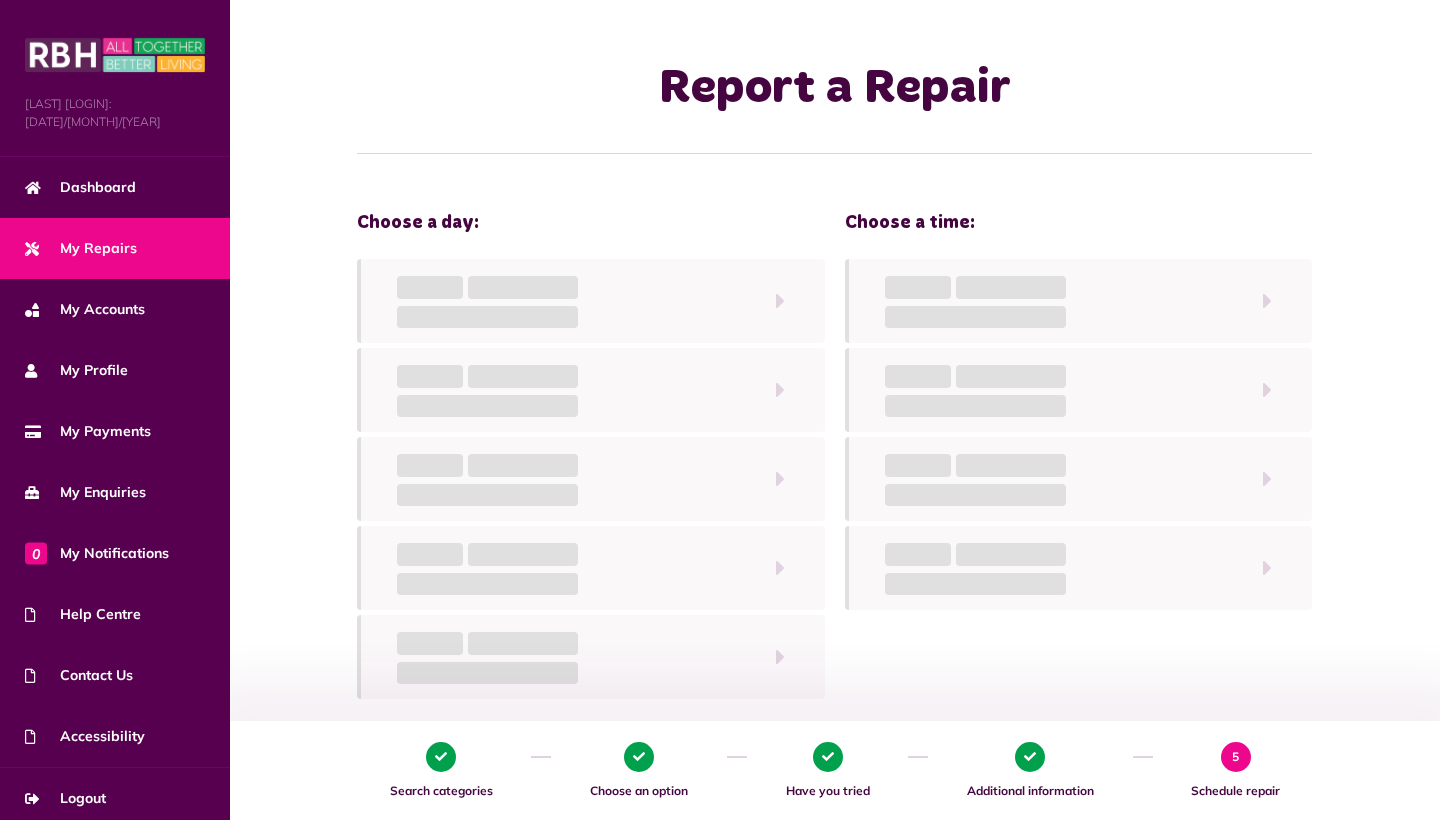 scroll, scrollTop: 0, scrollLeft: 0, axis: both 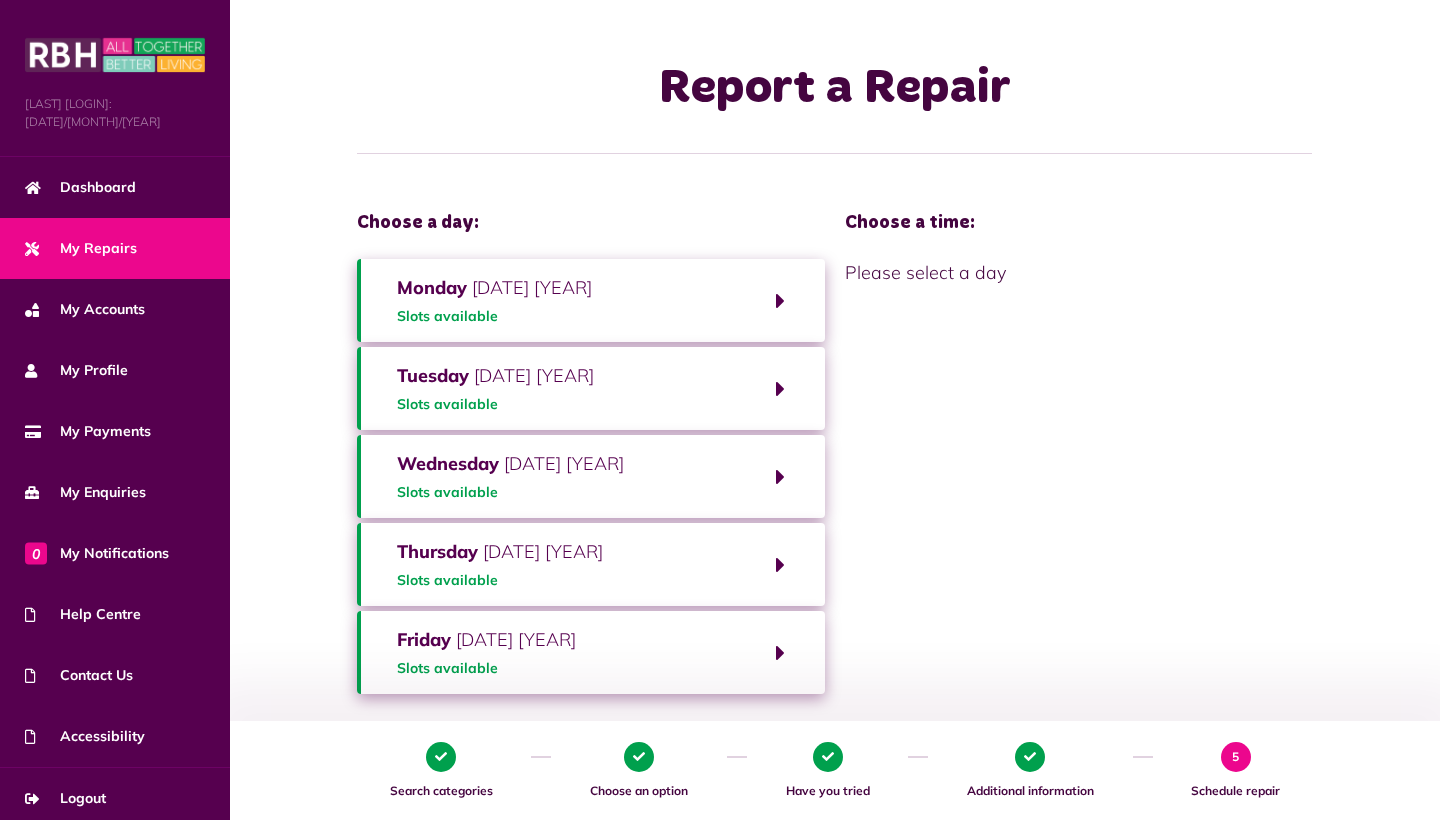 click on "[DAY] [DATE] [YEAR] [SLOTS] [AVAILABLE]" 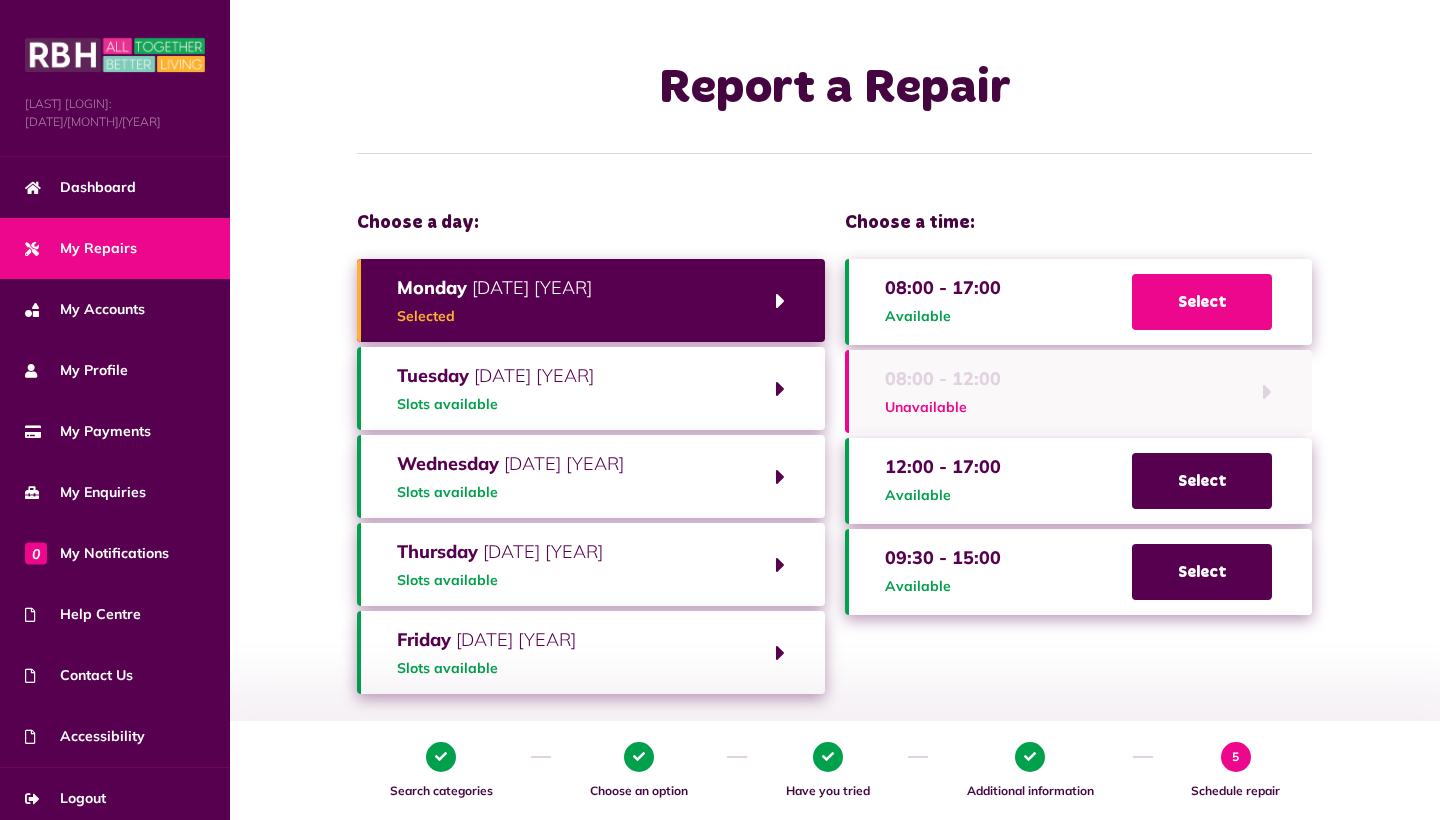 click on "Select" 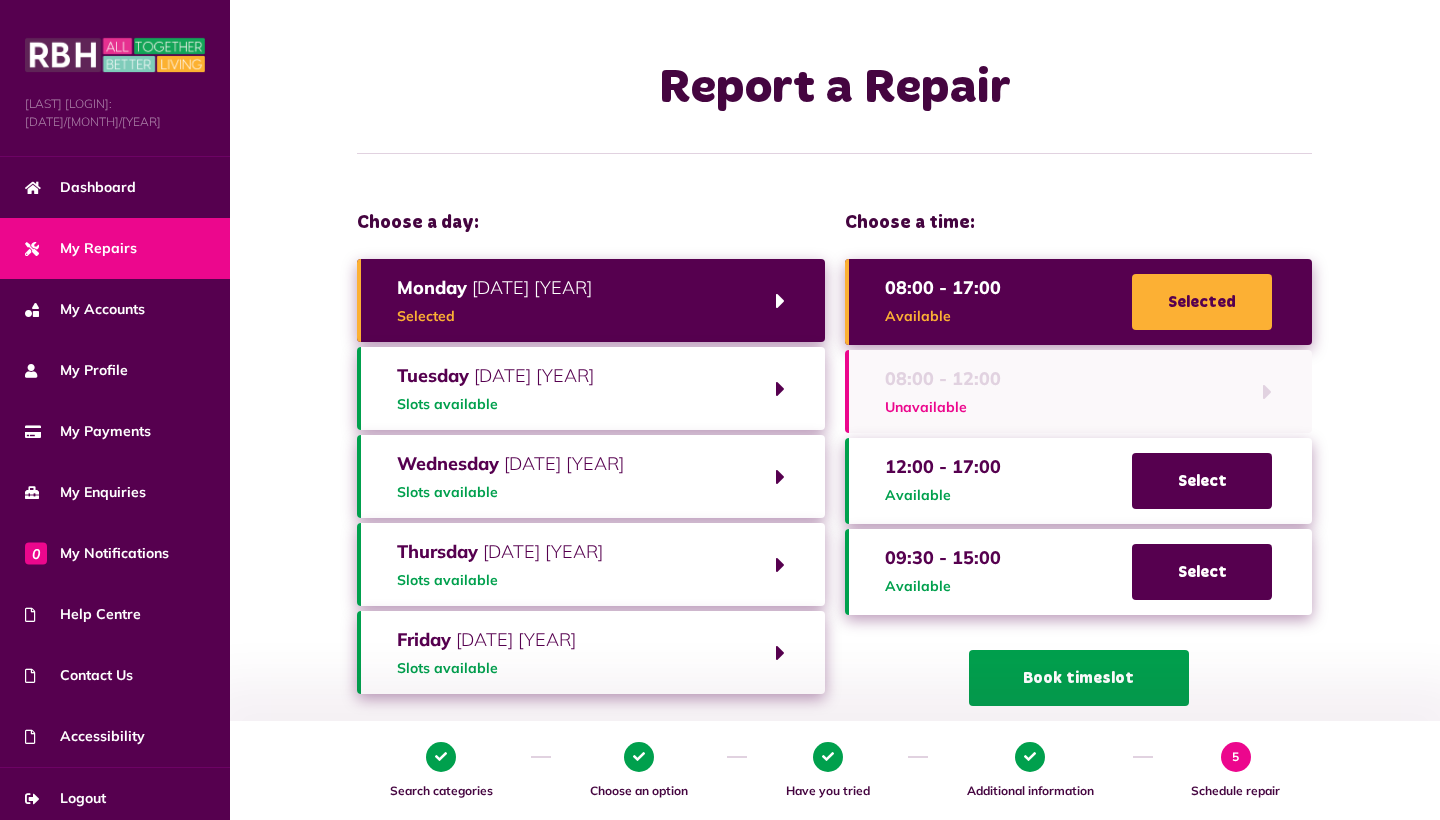 click on "Book timeslot" 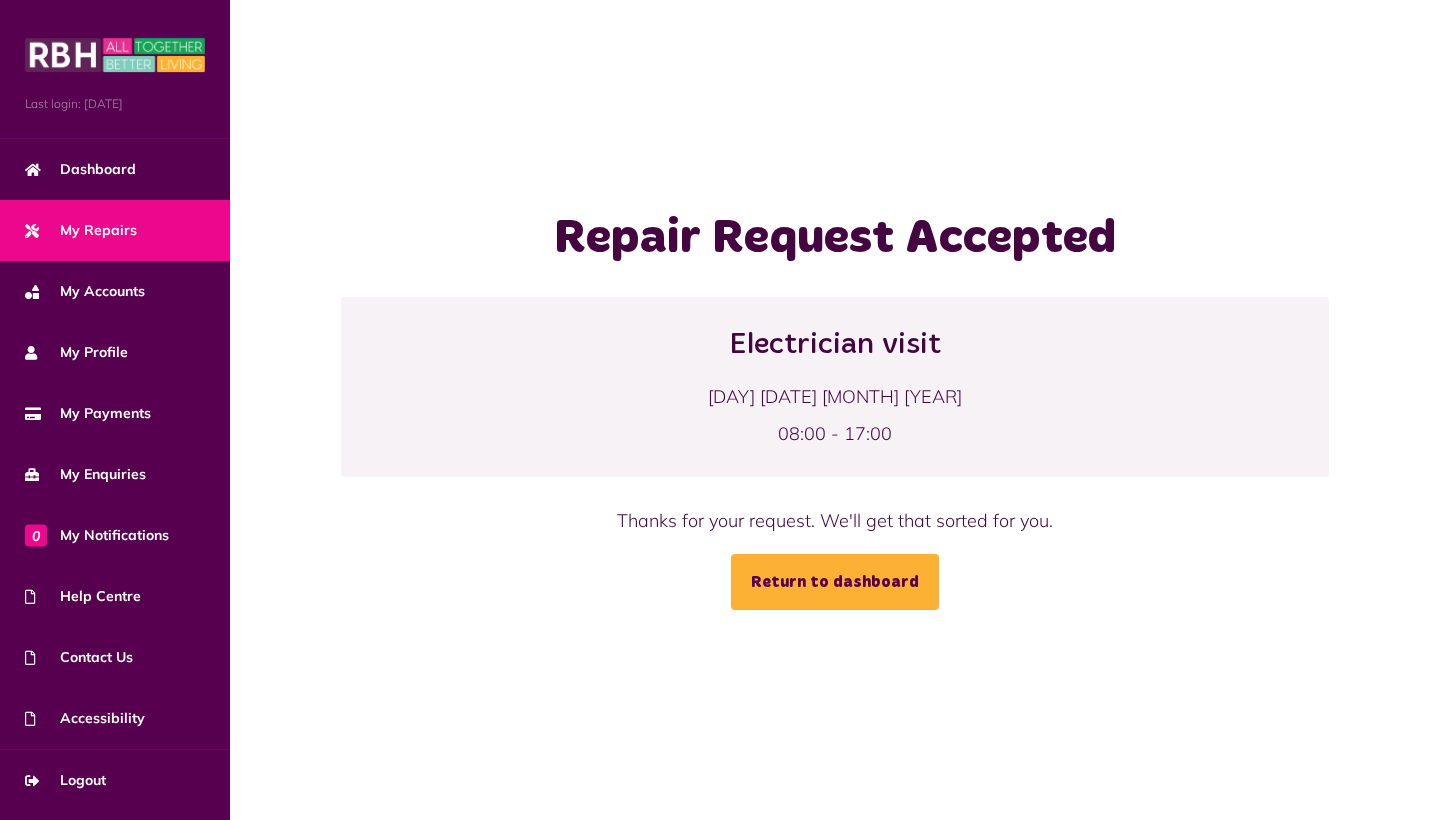scroll, scrollTop: 0, scrollLeft: 0, axis: both 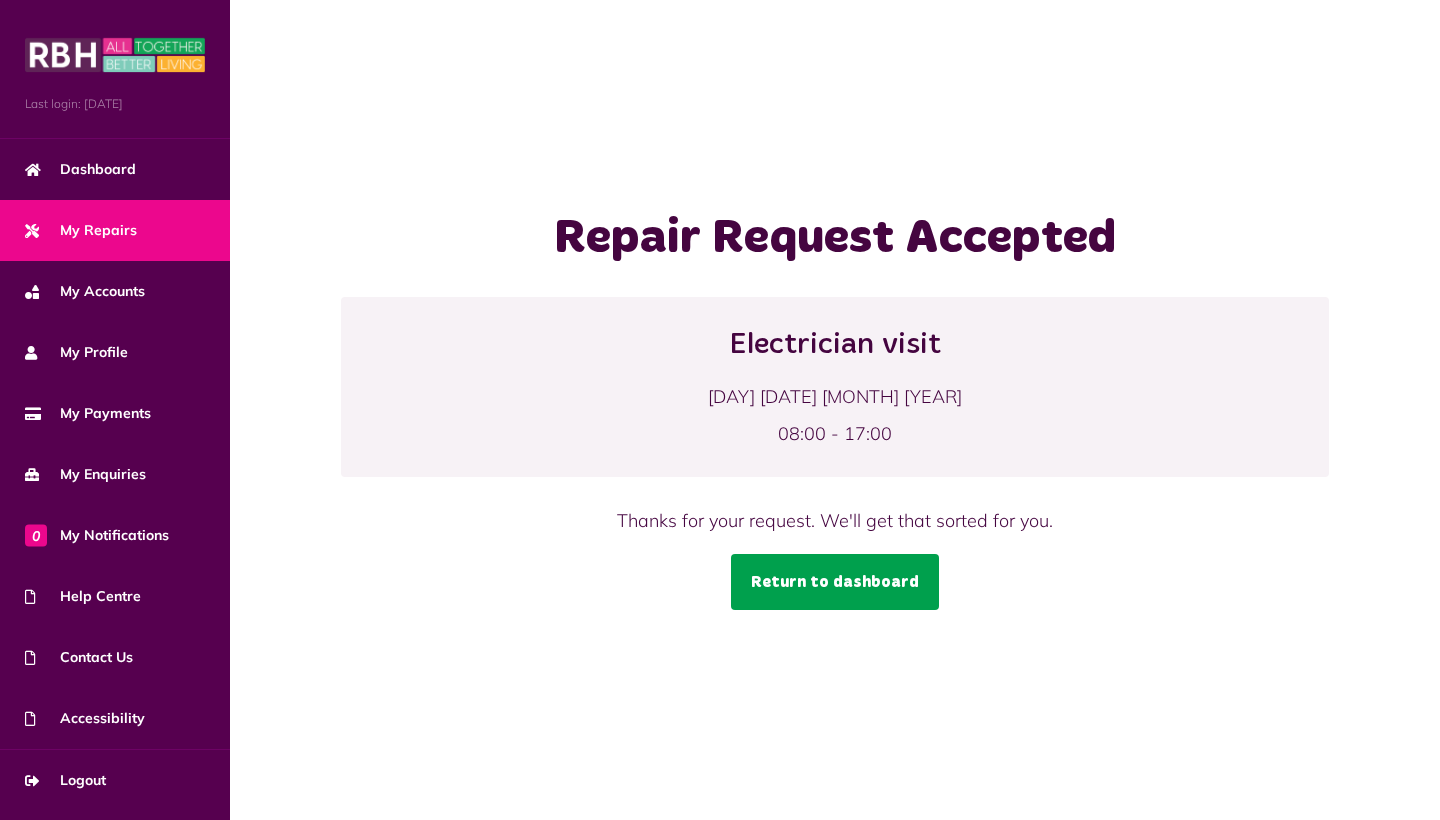 click on "Return to dashboard" at bounding box center (835, 582) 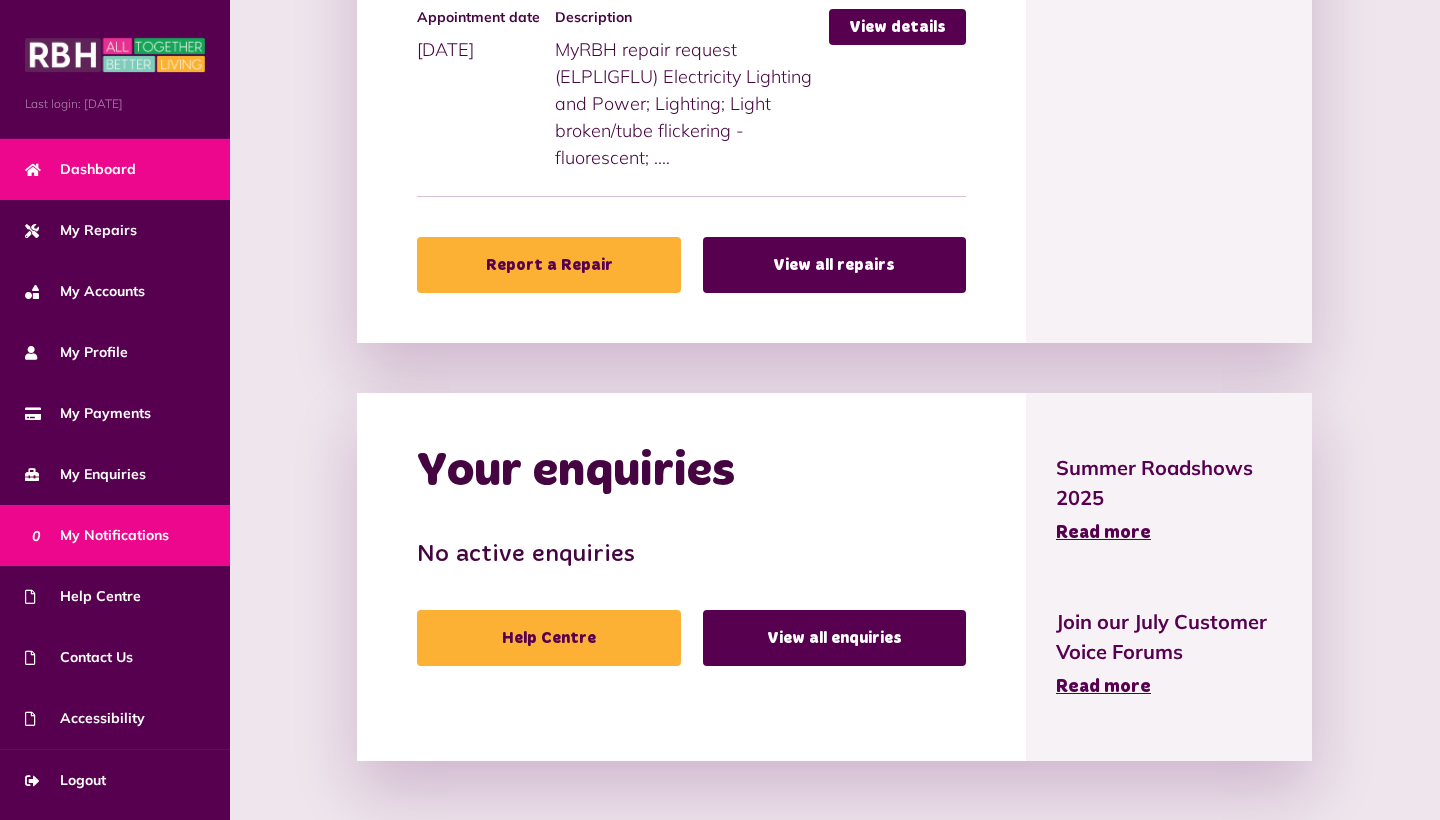 scroll, scrollTop: 1281, scrollLeft: 0, axis: vertical 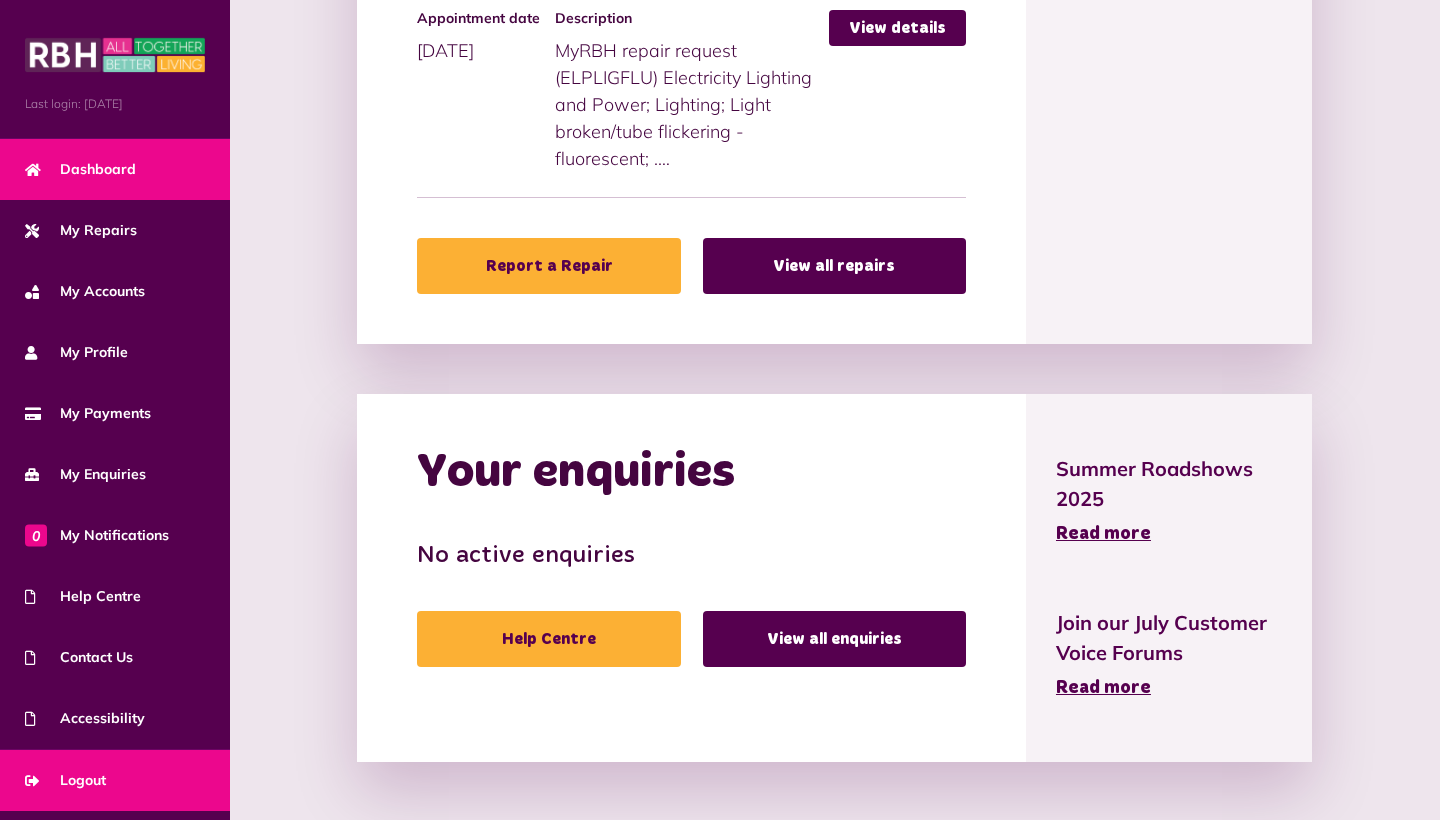 click on "Logout" at bounding box center [115, 780] 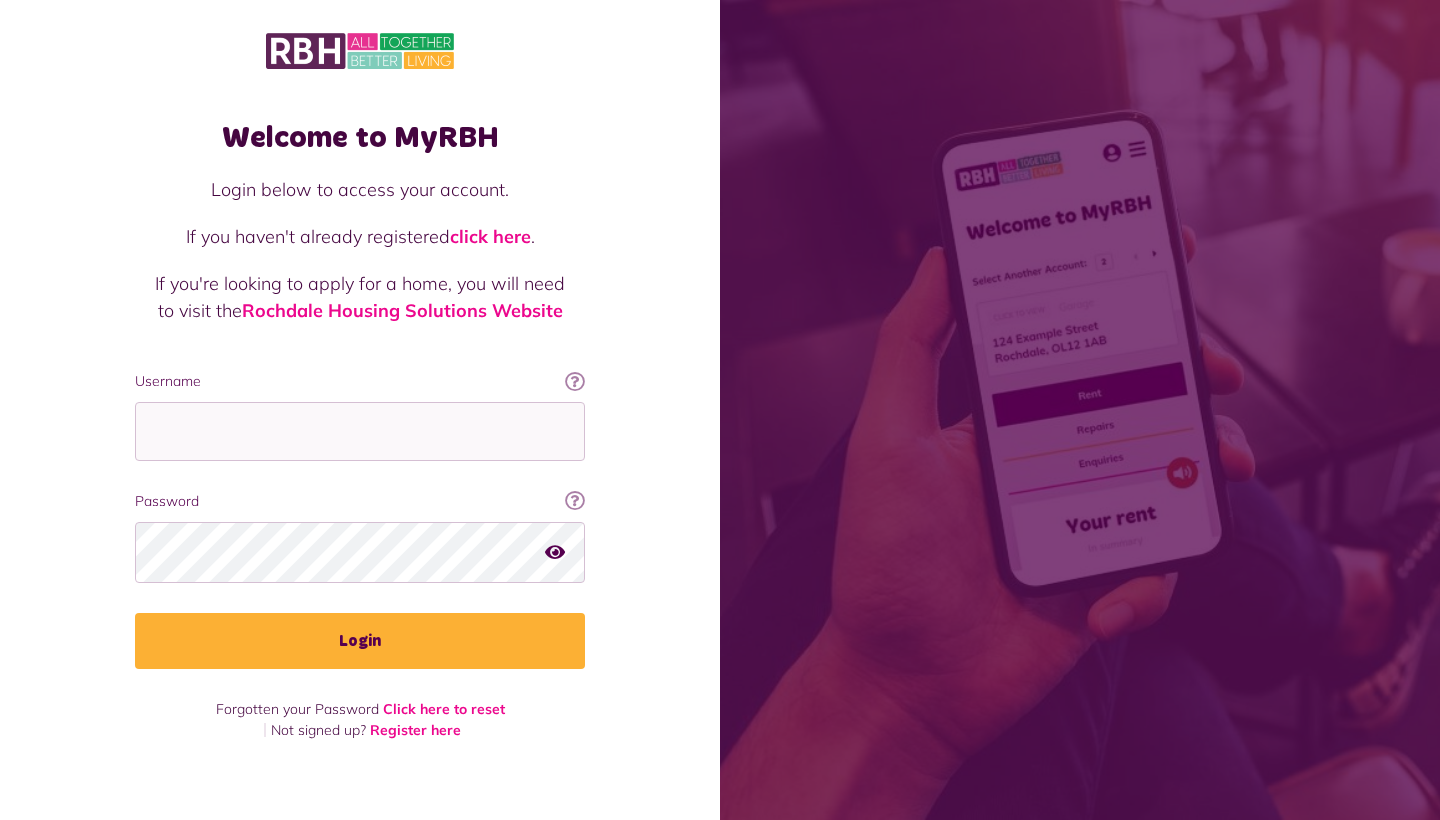 scroll, scrollTop: 0, scrollLeft: 0, axis: both 